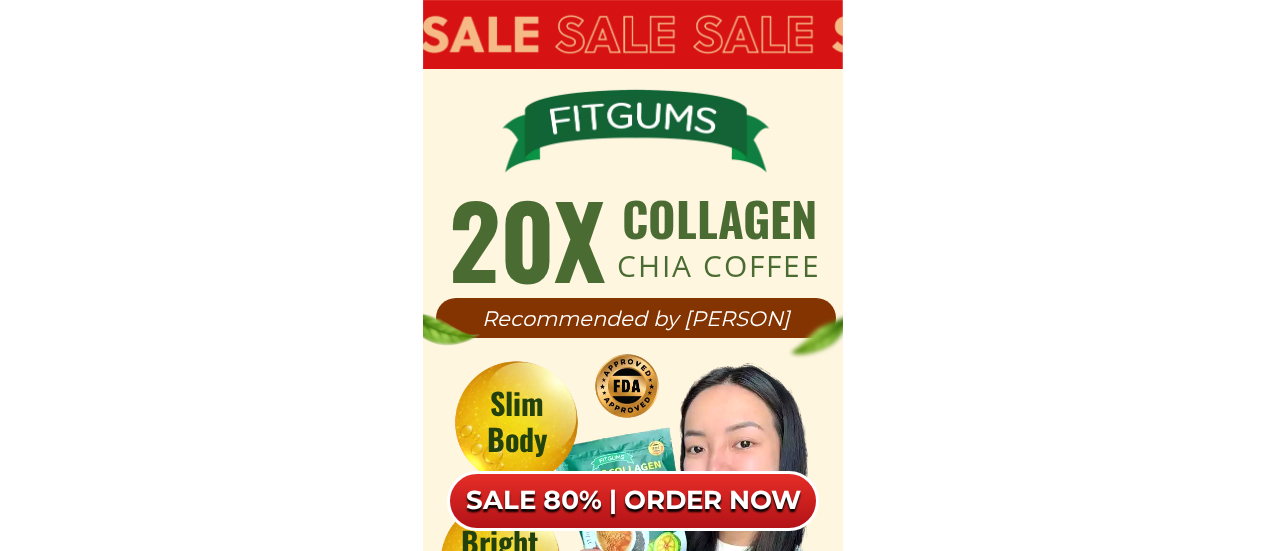 scroll, scrollTop: 0, scrollLeft: 0, axis: both 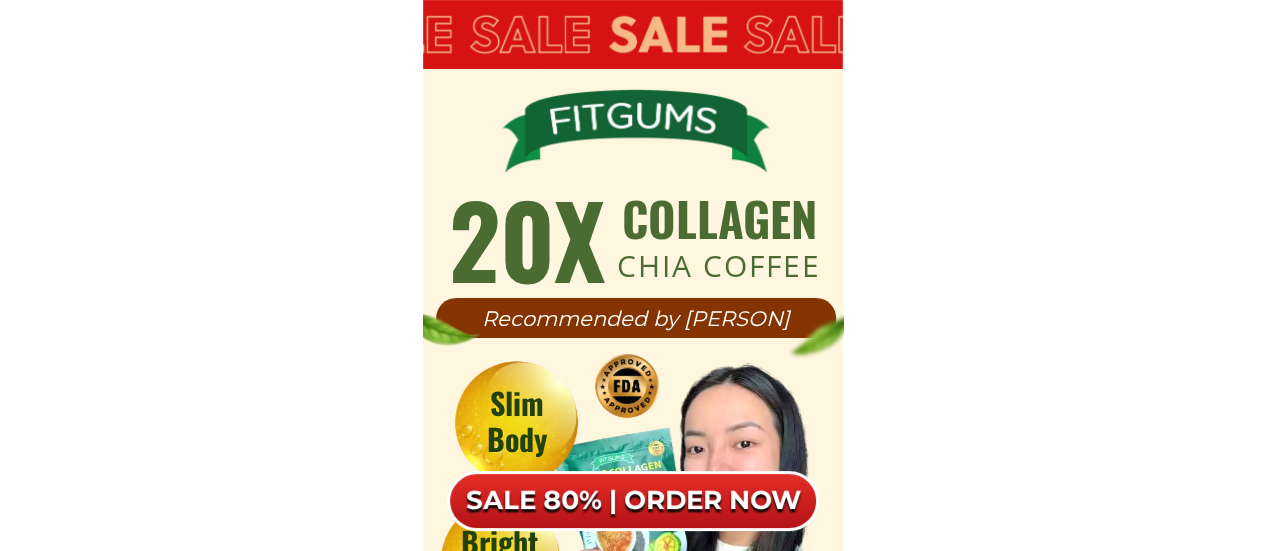 click on "SALE 80% | ORDER NOW" at bounding box center [633, 501] 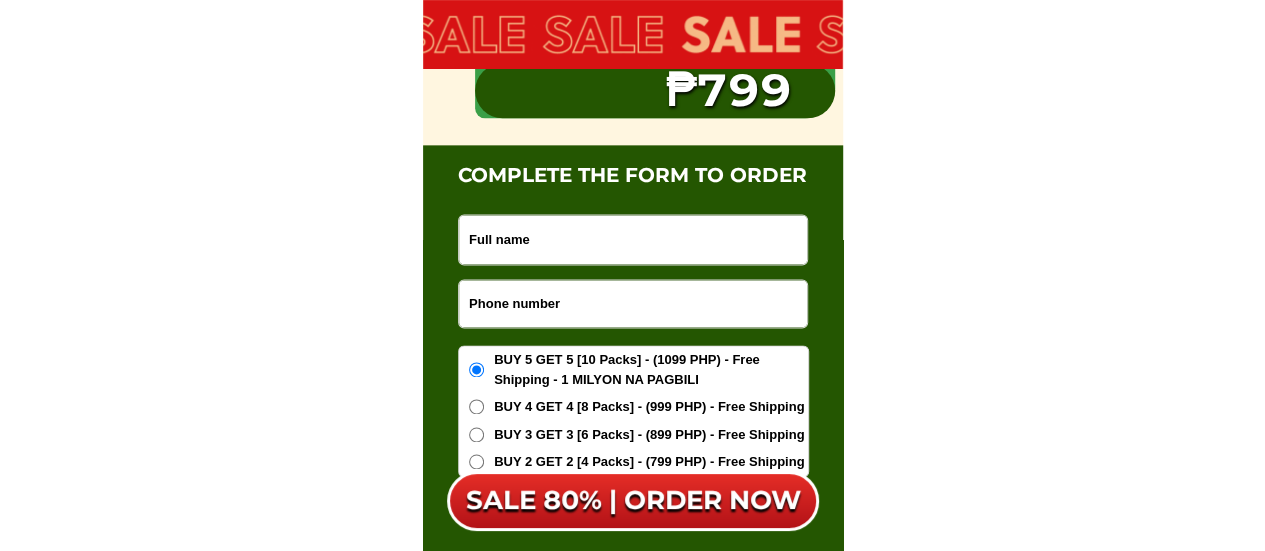 scroll, scrollTop: 12612, scrollLeft: 0, axis: vertical 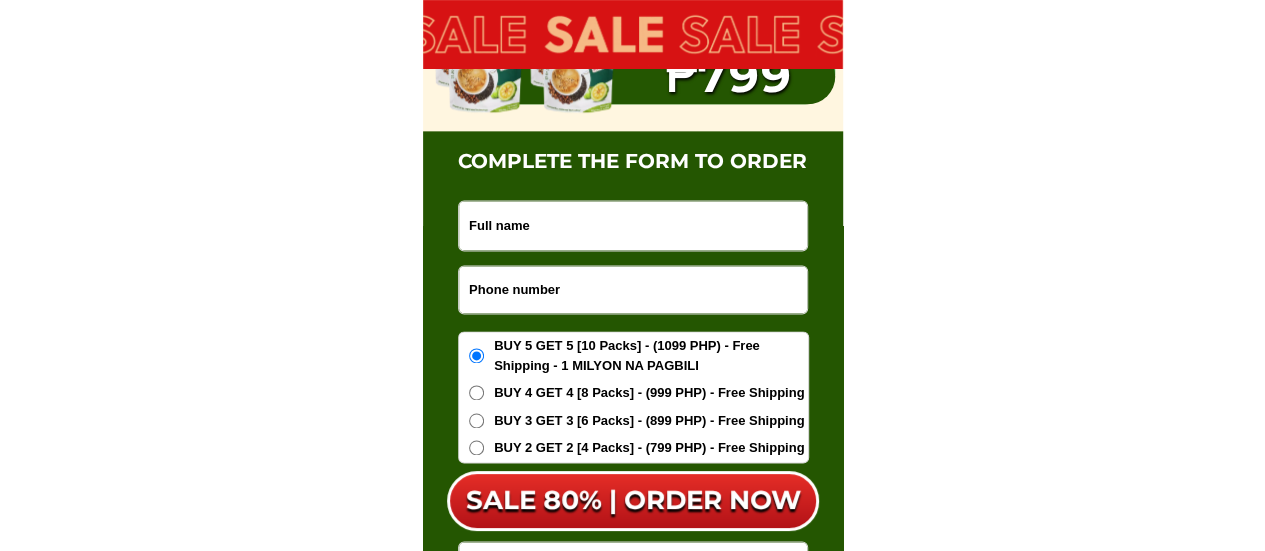 click at bounding box center [633, 289] 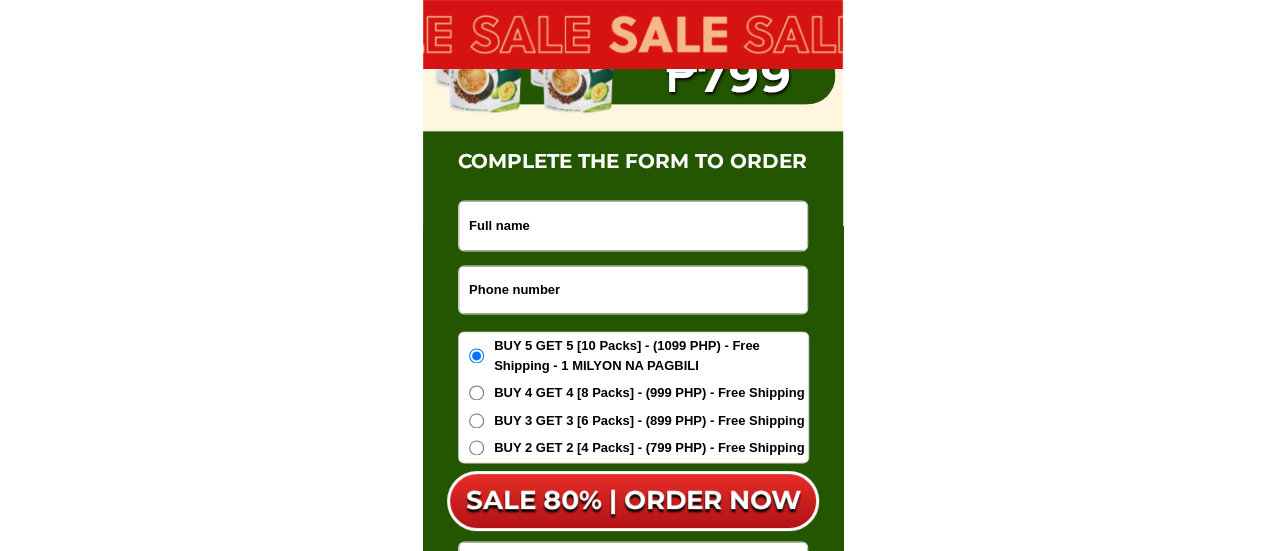 paste on "[PHONE]" 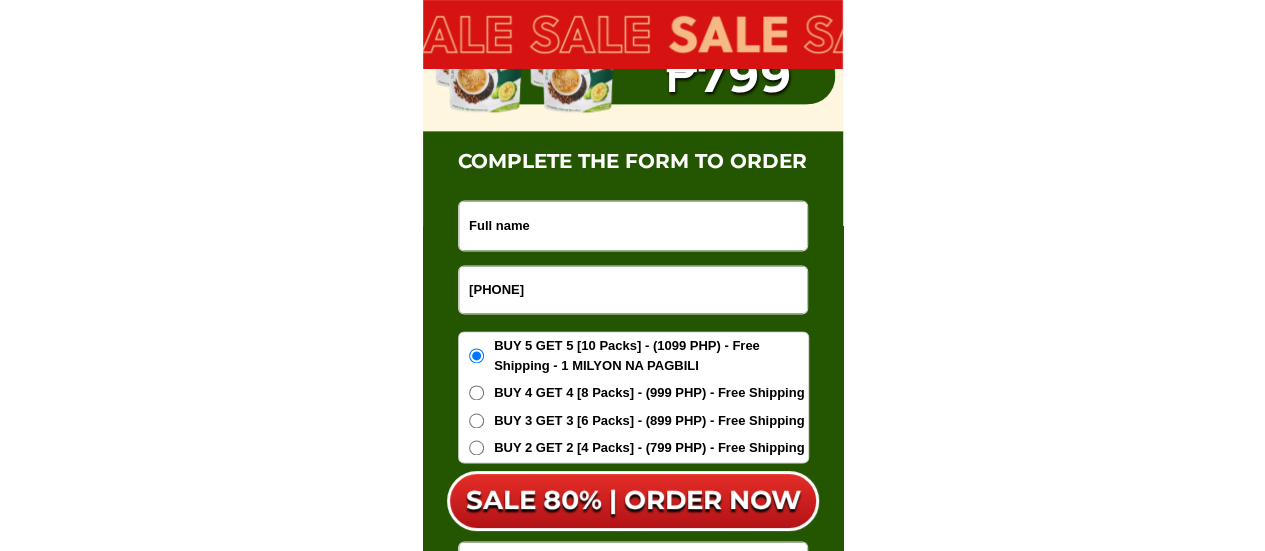 type on "[PHONE]" 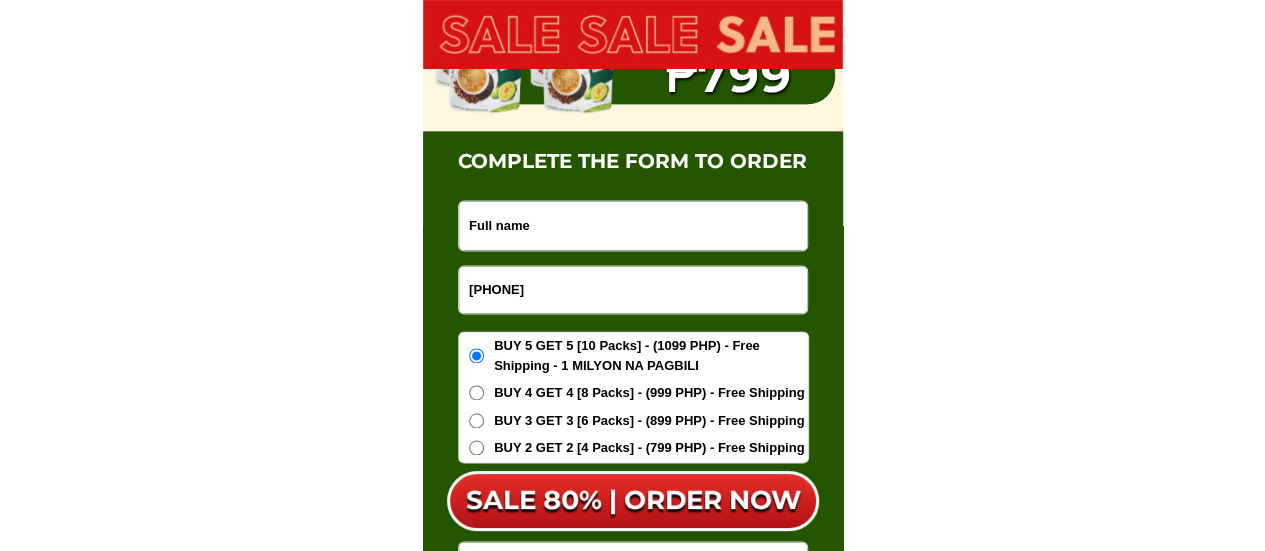 click at bounding box center (633, 225) 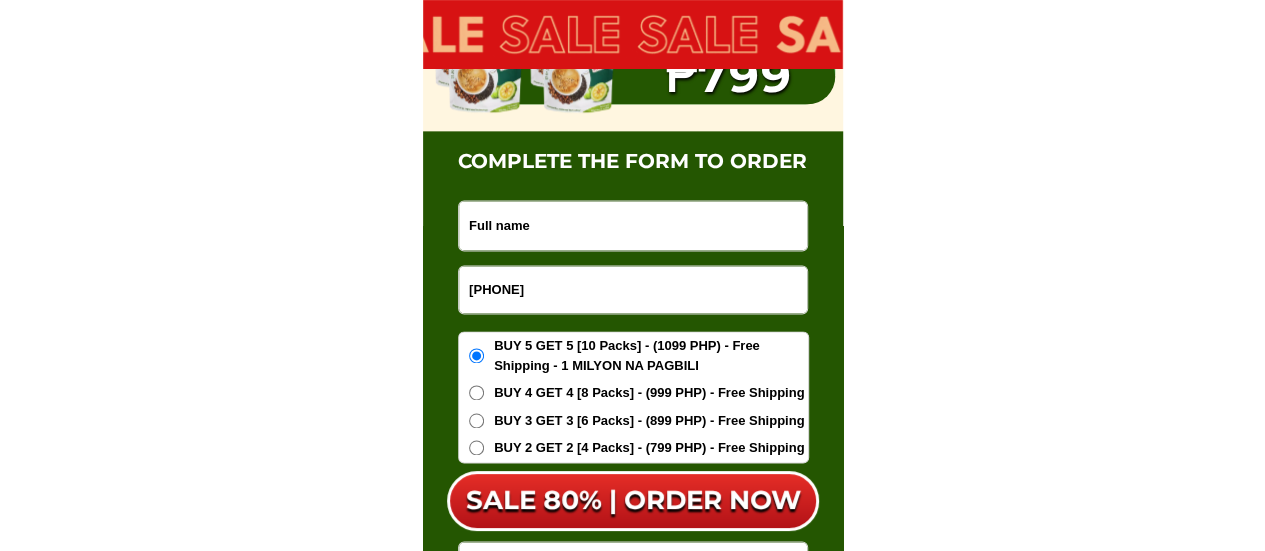 paste on "[FIRST] [LAST]" 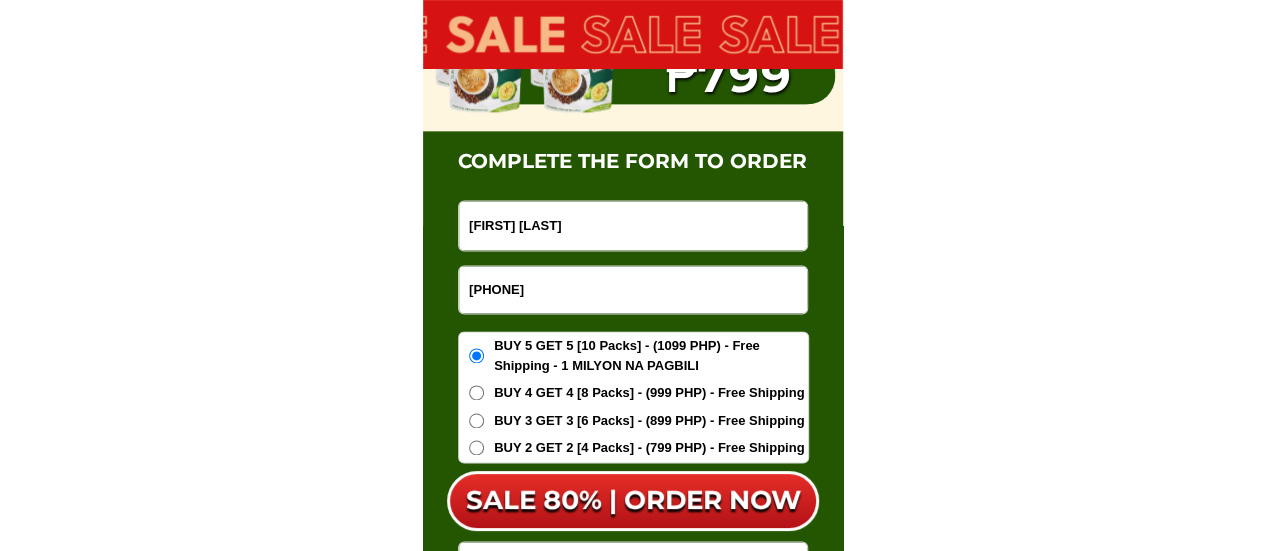 type on "[FIRST] [LAST]" 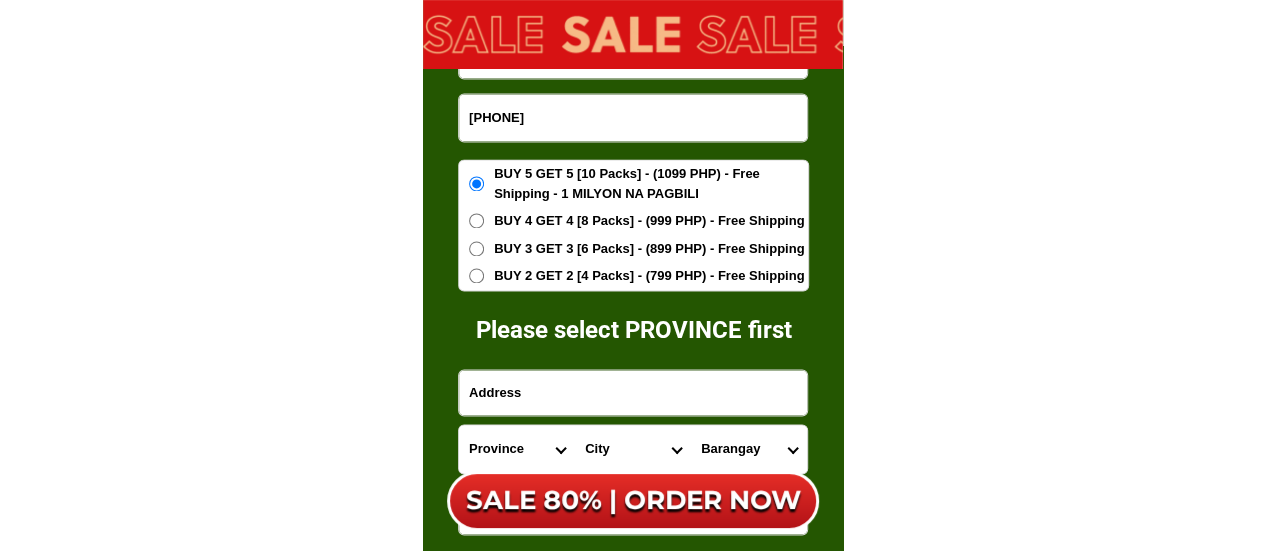 scroll, scrollTop: 12912, scrollLeft: 0, axis: vertical 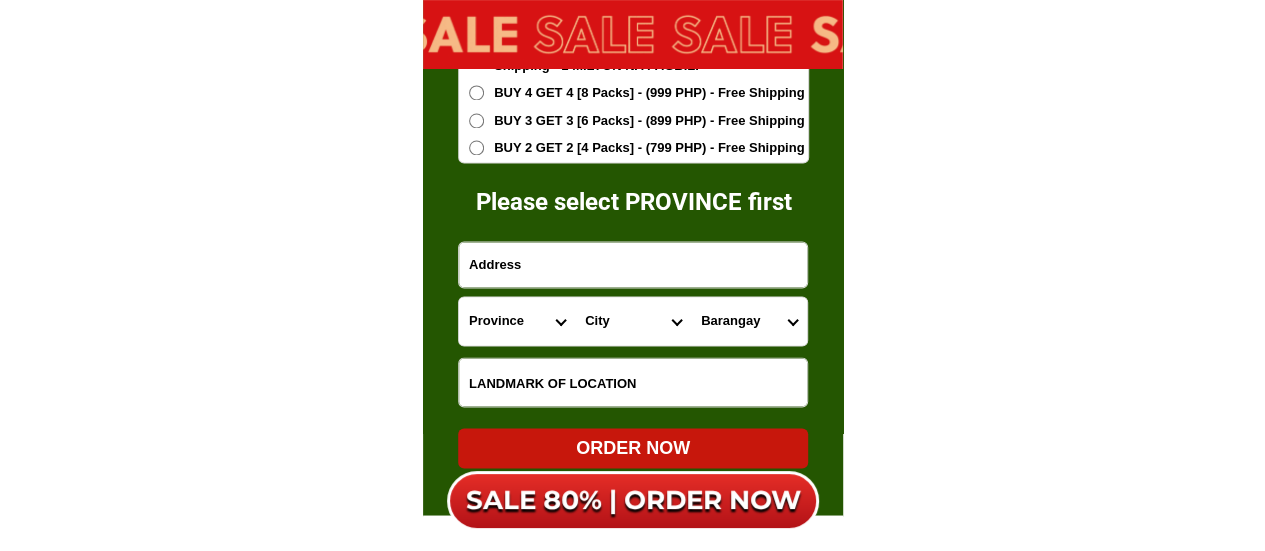 click at bounding box center (633, 264) 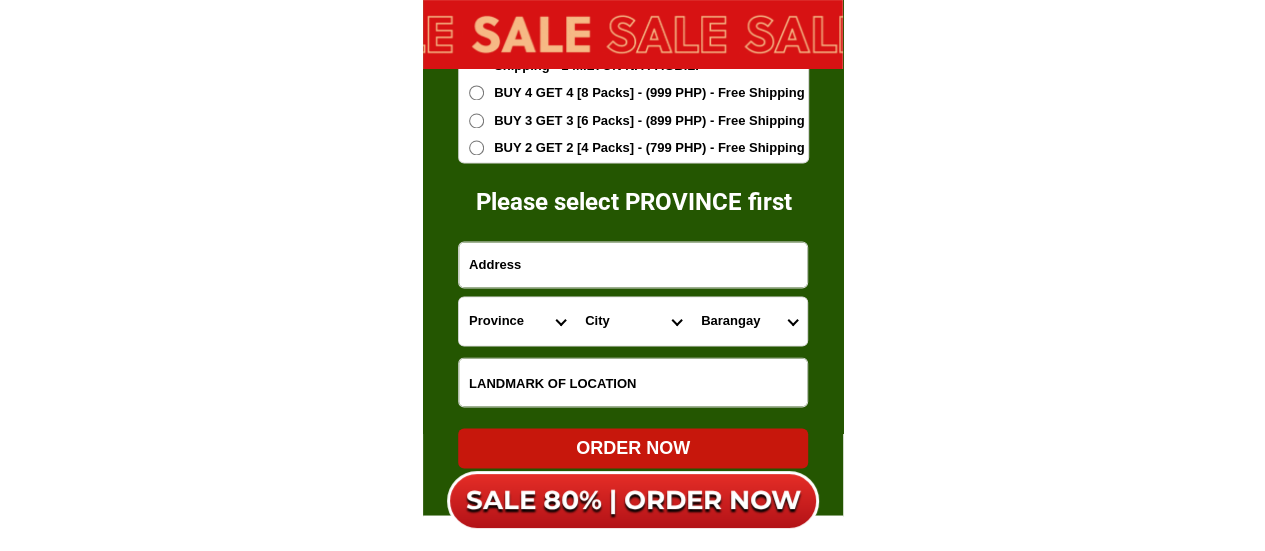 paste on "[CITY]" 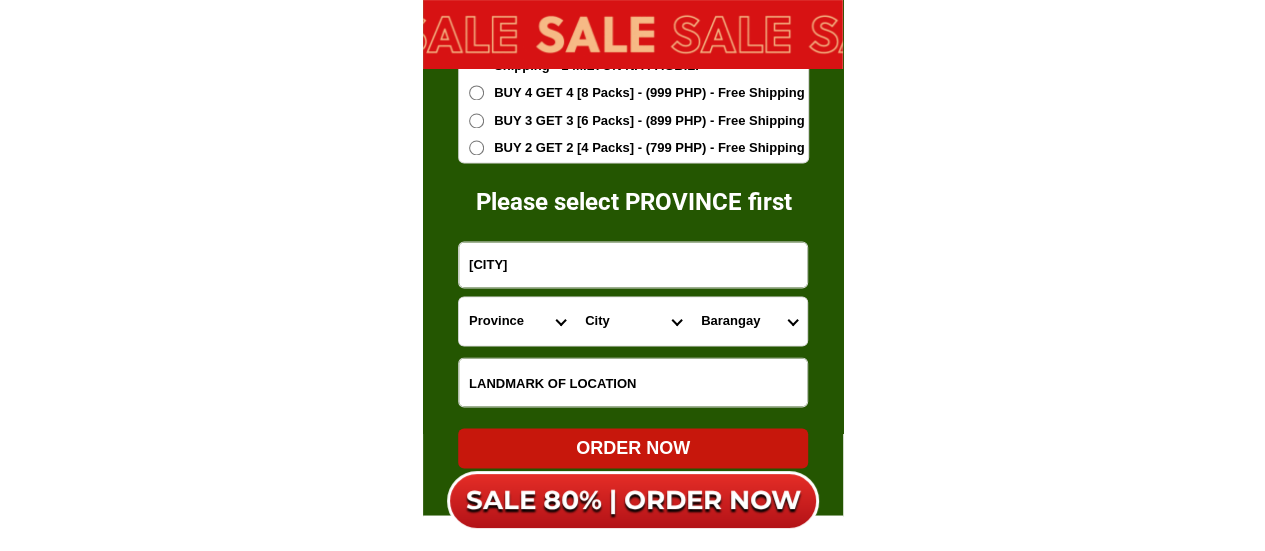 type on "[CITY]" 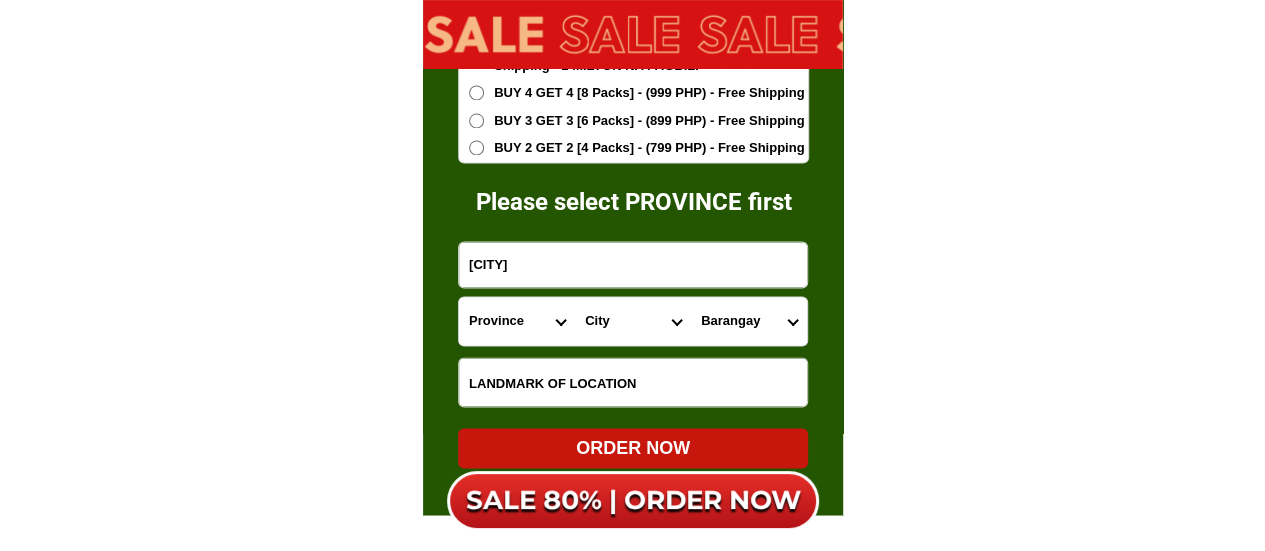 click on "Province Abra Agusan-del-norte Agusan-del-sur Aklan Albay Antique Apayao Aurora Basilan Bataan Batanes Batangas Benguet Biliran Bohol Bukidnon Bulacan Cagayan Camarines-norte Camarines-sur Camiguin Capiz Catanduanes Cavite Cebu Cotabato Davao-de-oro Davao-del-norte Davao-del-sur Davao-occidental Davao-oriental Dinagat-islands Eastern-samar Guimaras Ifugao Ilocos-norte Ilocos-sur Iloilo Isabela Kalinga La-union Laguna Lanao-del-norte Lanao-del-sur Leyte Maguindanao Marinduque Masbate Metro-manila Misamis-occidental Misamis-oriental Mountain-province Negros-occidental Negros-oriental Northern-samar Nueva-ecija Nueva-vizcaya Occidental-mindoro Oriental-mindoro Palawan Pampanga Pangasinan Quezon Quirino Rizal Romblon Sarangani Siquijor Sorsogon South-cotabato Southern-leyte Sultan-kudarat Sulu Surigao-del-norte Surigao-del-sur Tarlac Tawi-tawi Western-samar Zambales Zamboanga-del-norte Zamboanga-del-sur Zamboanga-sibugay" at bounding box center (517, 321) 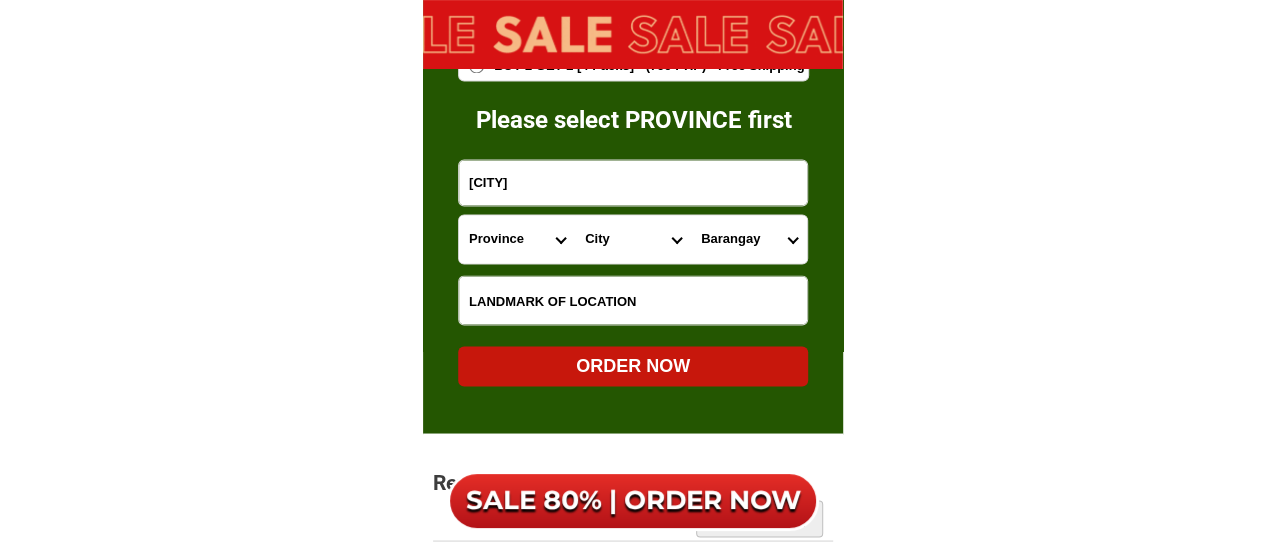 scroll, scrollTop: 13012, scrollLeft: 0, axis: vertical 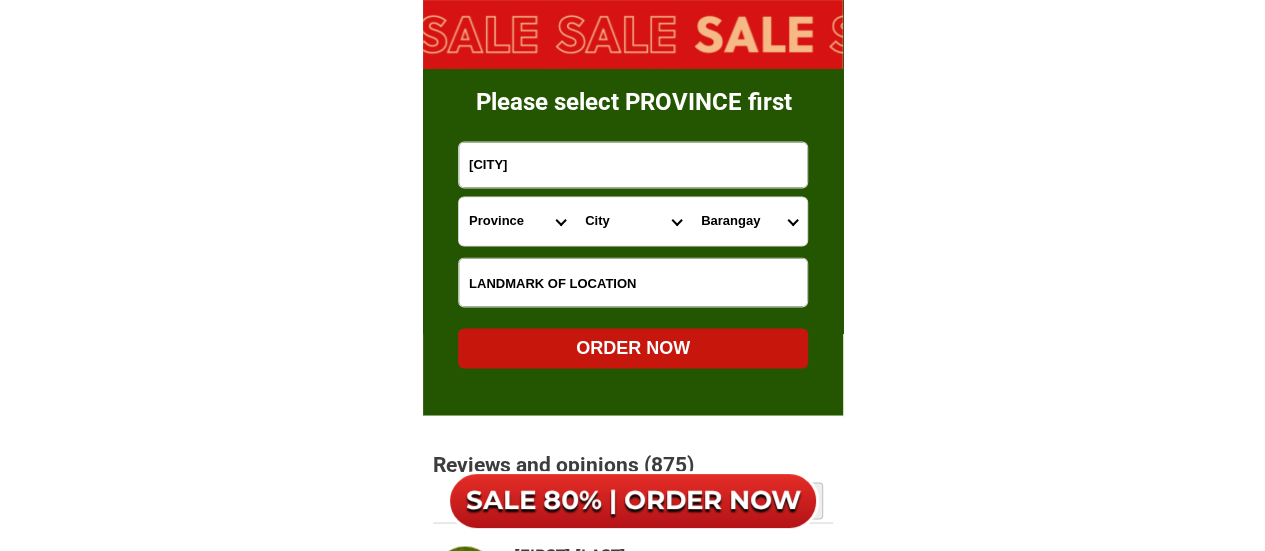 click on "Province Abra Agusan-del-norte Agusan-del-sur Aklan Albay Antique Apayao Aurora Basilan Bataan Batanes Batangas Benguet Biliran Bohol Bukidnon Bulacan Cagayan Camarines-norte Camarines-sur Camiguin Capiz Catanduanes Cavite Cebu Cotabato Davao-de-oro Davao-del-norte Davao-del-sur Davao-occidental Davao-oriental Dinagat-islands Eastern-samar Guimaras Ifugao Ilocos-norte Ilocos-sur Iloilo Isabela Kalinga La-union Laguna Lanao-del-norte Lanao-del-sur Leyte Maguindanao Marinduque Masbate Metro-manila Misamis-occidental Misamis-oriental Mountain-province Negros-occidental Negros-oriental Northern-samar Nueva-ecija Nueva-vizcaya Occidental-mindoro Oriental-mindoro Palawan Pampanga Pangasinan Quezon Quirino Rizal Romblon Sarangani Siquijor Sorsogon South-cotabato Southern-leyte Sultan-kudarat Sulu Surigao-del-norte Surigao-del-sur Tarlac Tawi-tawi Western-samar Zambales Zamboanga-del-norte Zamboanga-del-sur Zamboanga-sibugay" at bounding box center (517, 221) 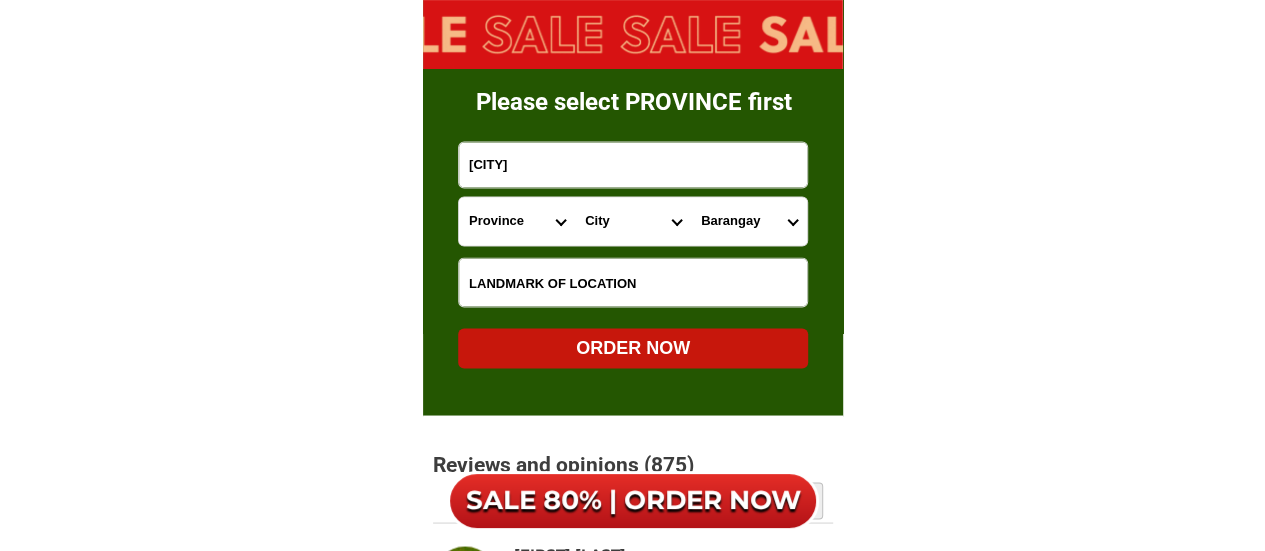 select on "[PHONE]" 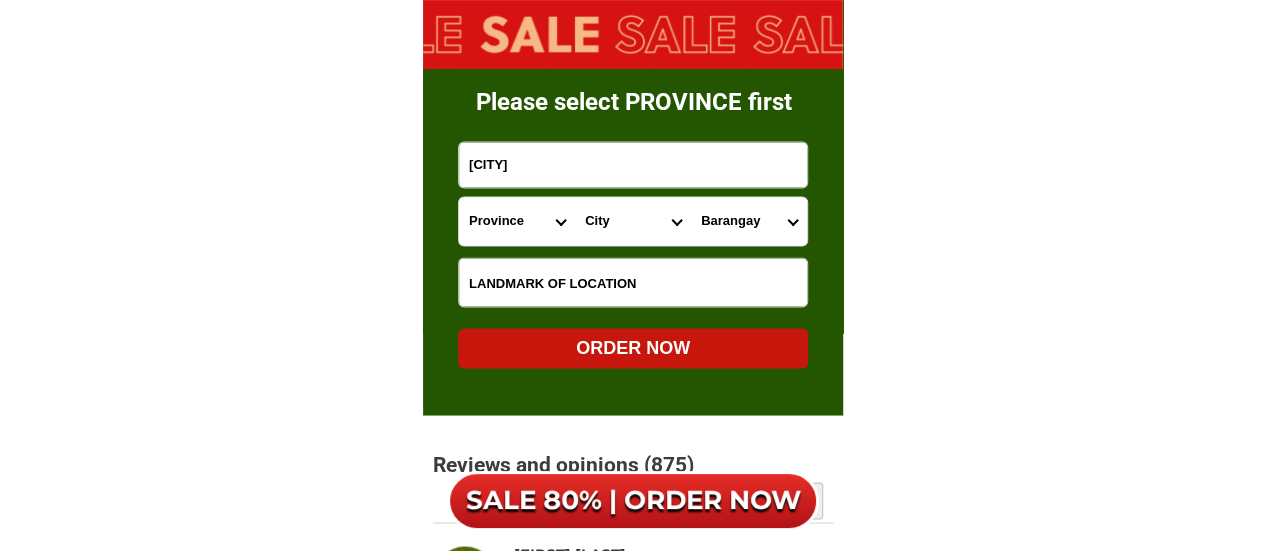 click on "Province Abra Agusan-del-norte Agusan-del-sur Aklan Albay Antique Apayao Aurora Basilan Bataan Batanes Batangas Benguet Biliran Bohol Bukidnon Bulacan Cagayan Camarines-norte Camarines-sur Camiguin Capiz Catanduanes Cavite Cebu Cotabato Davao-de-oro Davao-del-norte Davao-del-sur Davao-occidental Davao-oriental Dinagat-islands Eastern-samar Guimaras Ifugao Ilocos-norte Ilocos-sur Iloilo Isabela Kalinga La-union Laguna Lanao-del-norte Lanao-del-sur Leyte Maguindanao Marinduque Masbate Metro-manila Misamis-occidental Misamis-oriental Mountain-province Negros-occidental Negros-oriental Northern-samar Nueva-ecija Nueva-vizcaya Occidental-mindoro Oriental-mindoro Palawan Pampanga Pangasinan Quezon Quirino Rizal Romblon Sarangani Siquijor Sorsogon South-cotabato Southern-leyte Sultan-kudarat Sulu Surigao-del-norte Surigao-del-sur Tarlac Tawi-tawi Western-samar Zambales Zamboanga-del-norte Zamboanga-del-sur Zamboanga-sibugay" at bounding box center (517, 221) 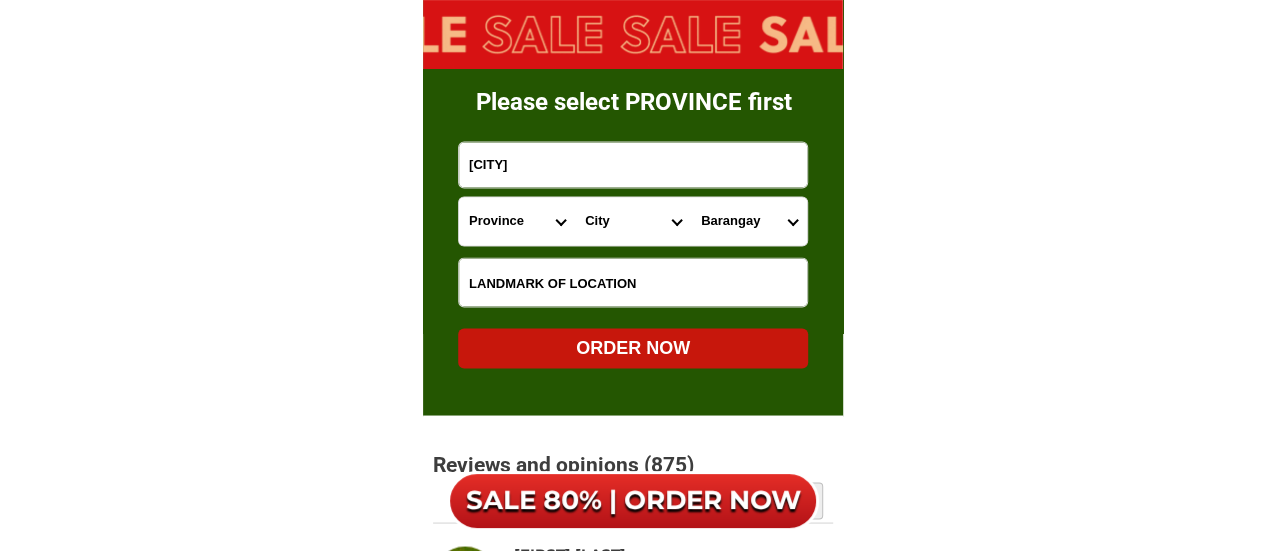 click on "[CITY] [CITY] [CITY] [CITY] [CITY] [CITY] [CITY] [CITY] [CITY] [CITY] [CITY] [CITY] [CITY] [CITY] [CITY] [CITY] [CITY] [CITY] [CITY] [CITY] [CITY] [CITY] [CITY] [CITY] [CITY] [CITY] [CITY] [CITY] [CITY] [CITY] [CITY] [CITY] [CITY] [CITY] [CITY] [CITY] [CITY] [CITY] [CITY] [CITY] [CITY] [CITY] [CITY]" at bounding box center (633, 221) 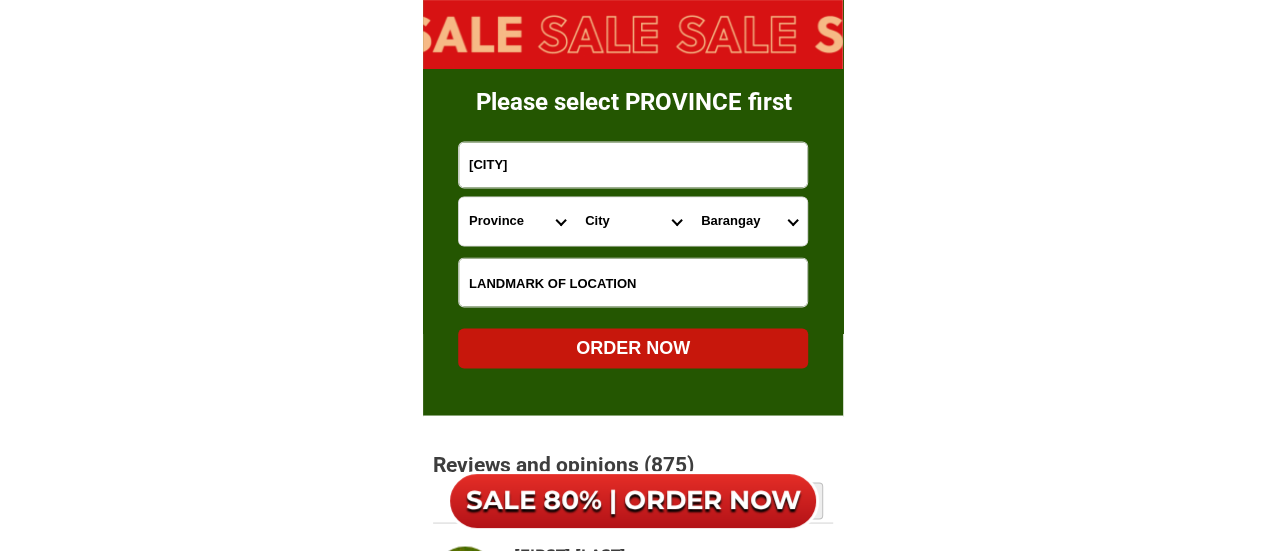 select on "[PHONE]" 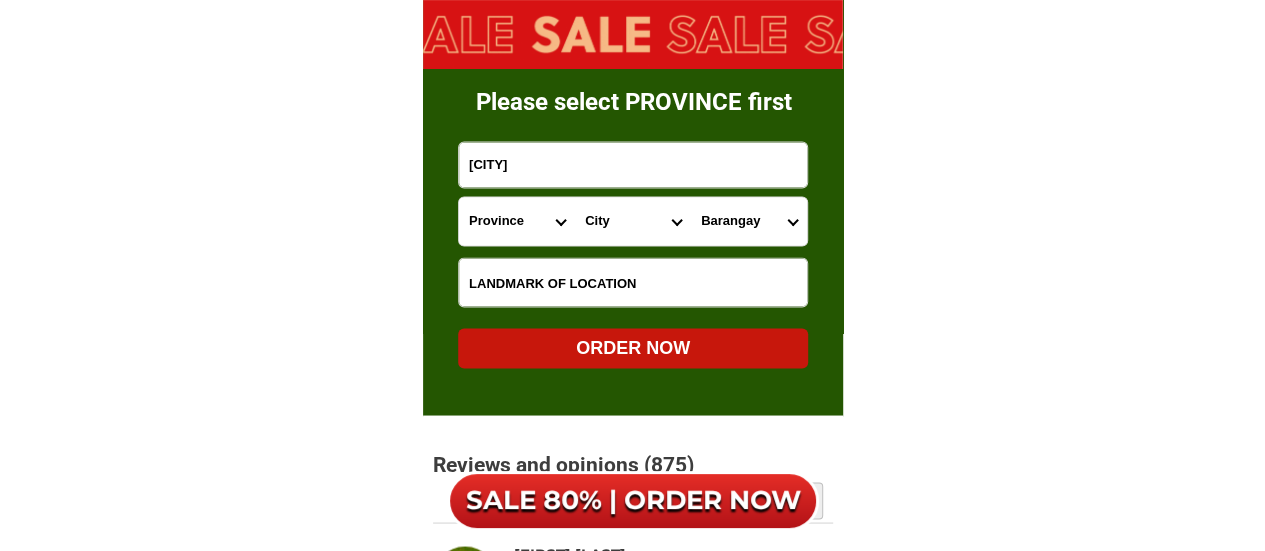 click on "[CITY] [CITY] [CITY] [CITY] [CITY] [CITY] [CITY] [CITY] [CITY] [CITY] [CITY] [CITY] [CITY] [CITY] [CITY] [CITY] [CITY] [CITY] [CITY] [CITY] [CITY] [CITY] [CITY] [CITY] [CITY] [CITY] [CITY] [CITY] [CITY] [CITY] [CITY] [CITY] [CITY] [CITY] [CITY] [CITY] [CITY] [CITY] [CITY] [CITY] [CITY] [CITY] [CITY]" at bounding box center (633, 221) 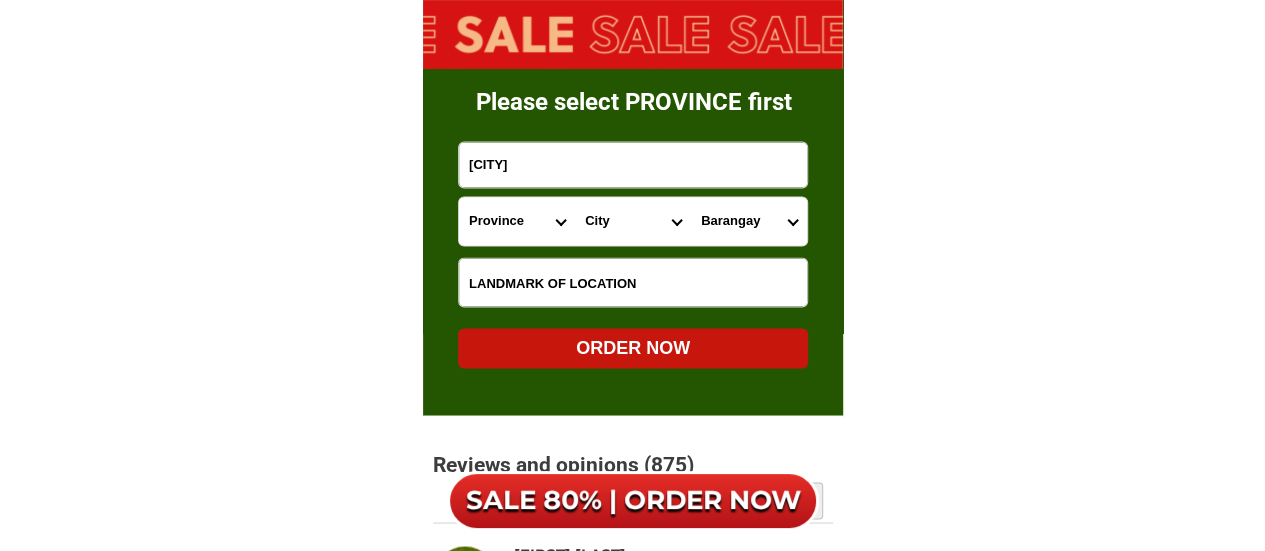 click on "[CITY], [CITY], [CITY], [CITY], [CITY], [CITY], [CITY], [CITY], [CITY], [CITY], [CITY], [CITY], [CITY], [CITY], [CITY], [CITY], [CITY], [CITY], [CITY], [CITY], [CITY], [CITY], [CITY]" at bounding box center [749, 221] 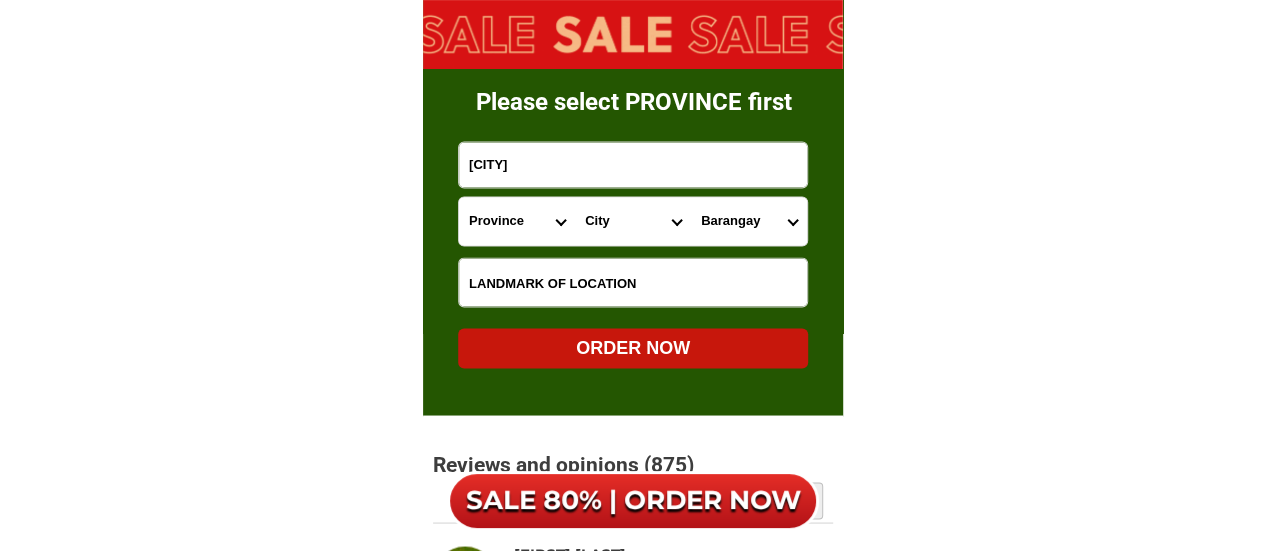 select on "[PHONE]" 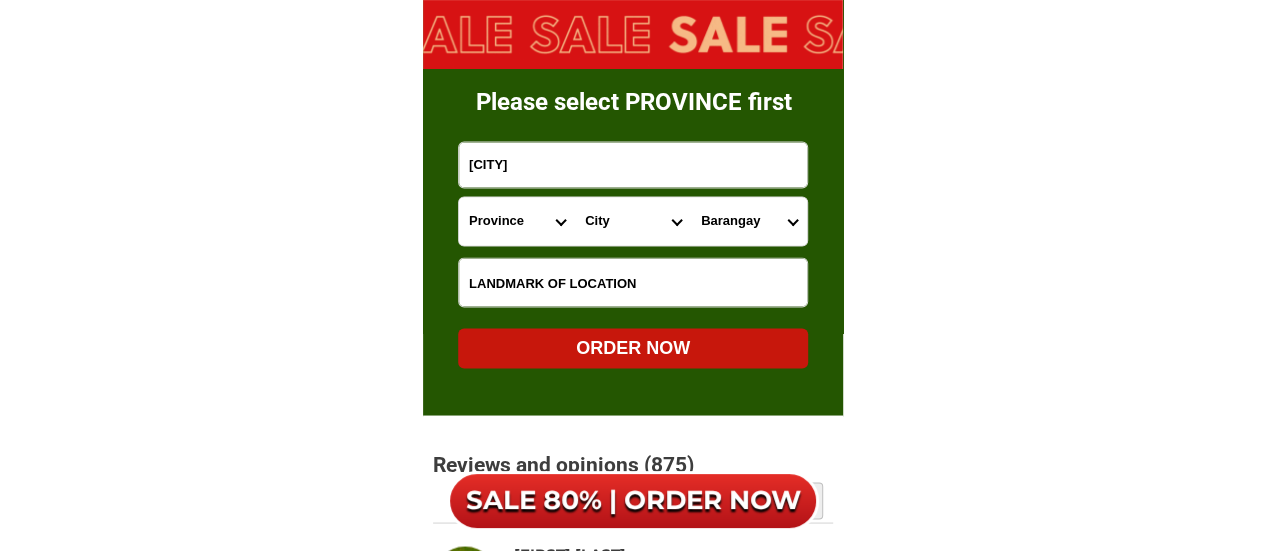 click on "[CITY], [CITY], [CITY], [CITY], [CITY], [CITY], [CITY], [CITY], [CITY], [CITY], [CITY], [CITY], [CITY], [CITY], [CITY], [CITY], [CITY], [CITY], [CITY], [CITY], [CITY], [CITY], [CITY]" at bounding box center (749, 221) 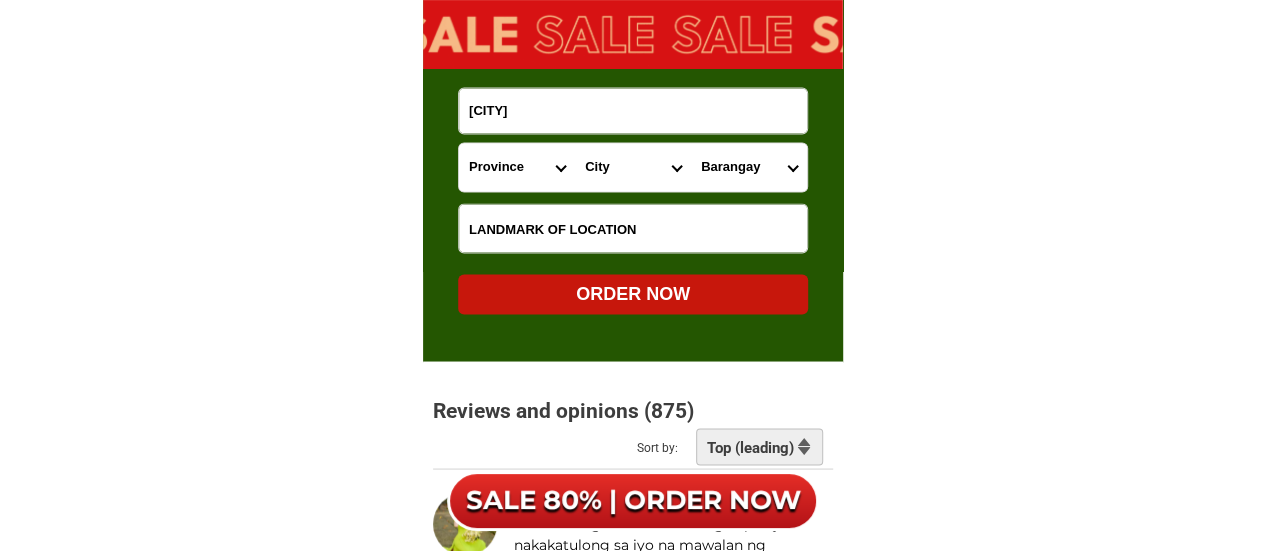 scroll, scrollTop: 13112, scrollLeft: 0, axis: vertical 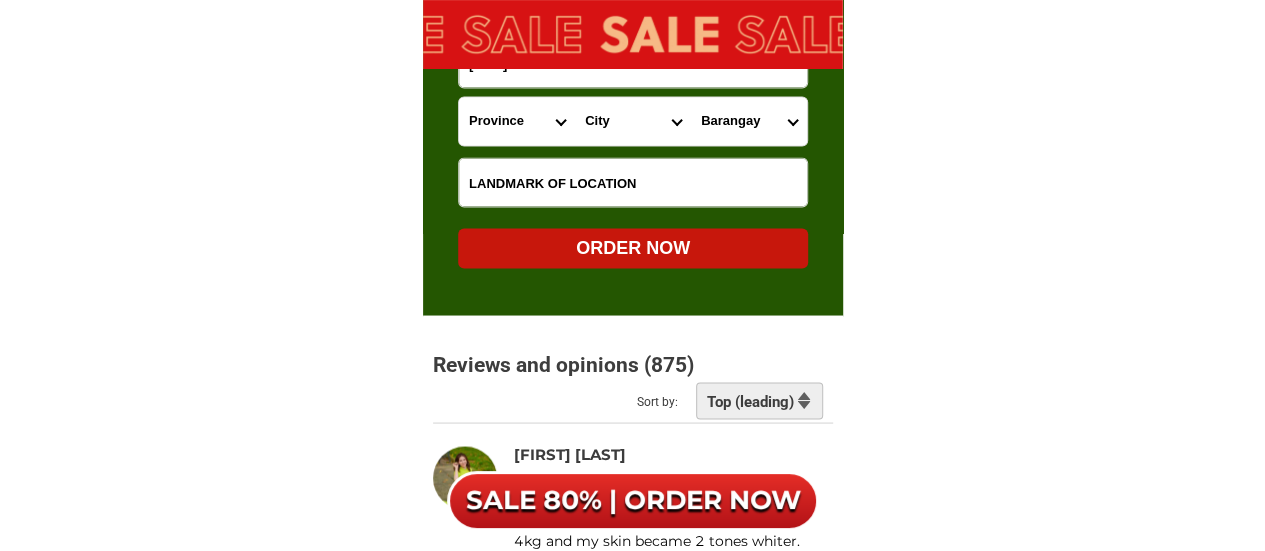 click on "ORDER NOW" at bounding box center [633, 247] 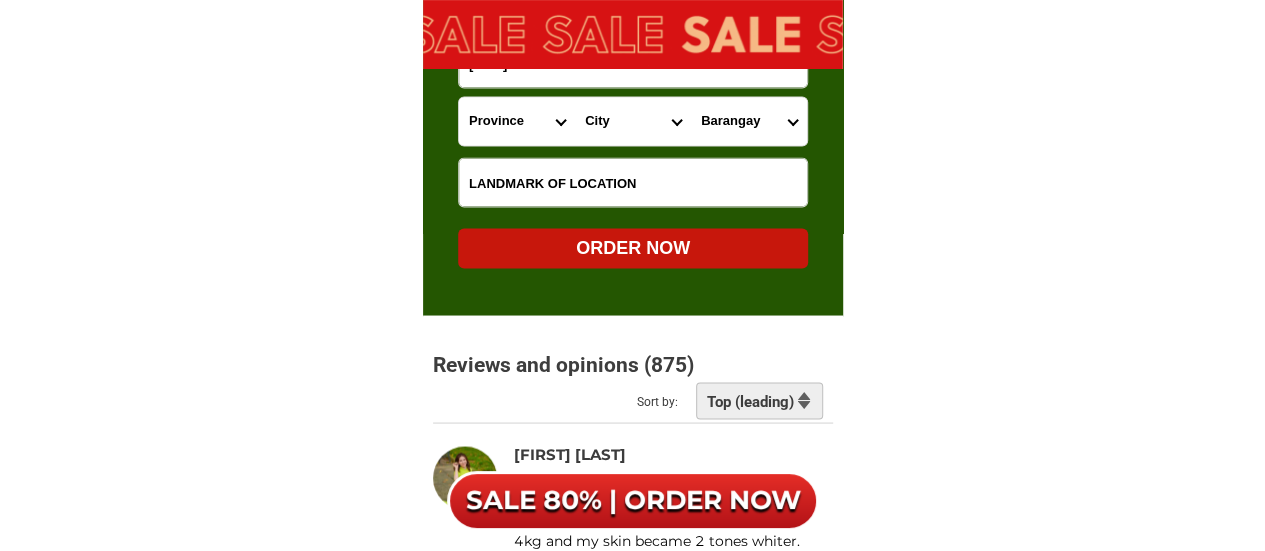radio on "true" 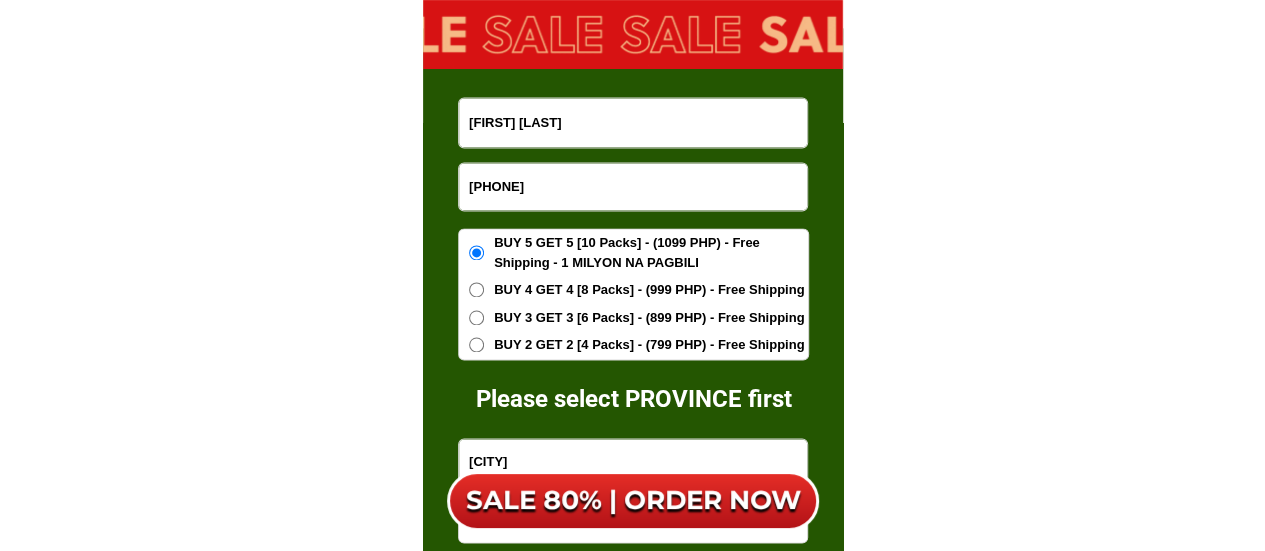 scroll, scrollTop: 12712, scrollLeft: 0, axis: vertical 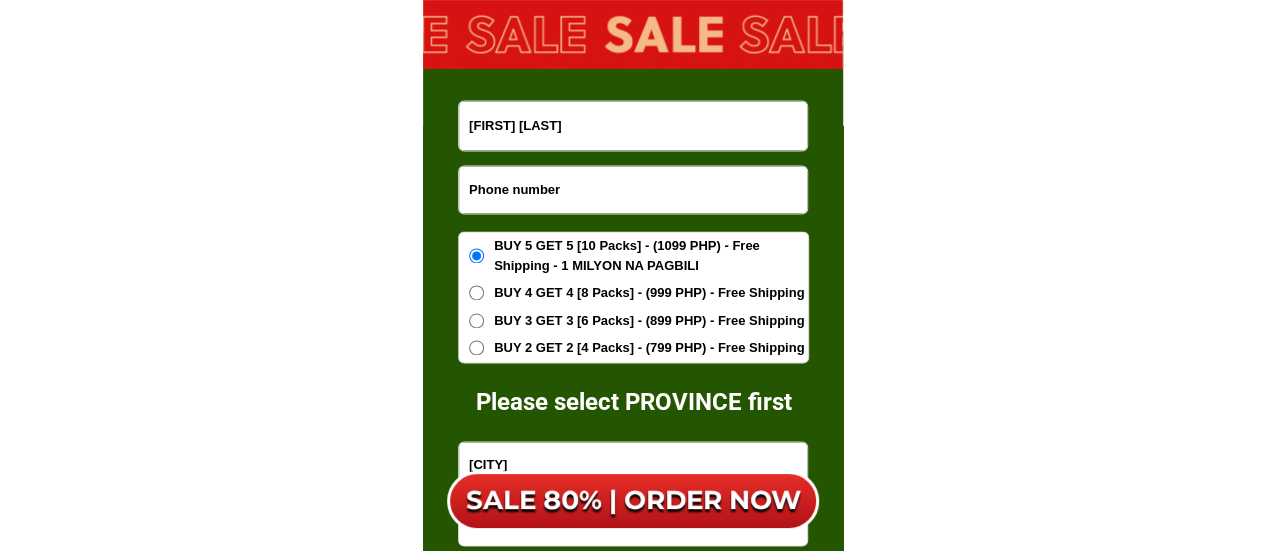 click at bounding box center [633, 189] 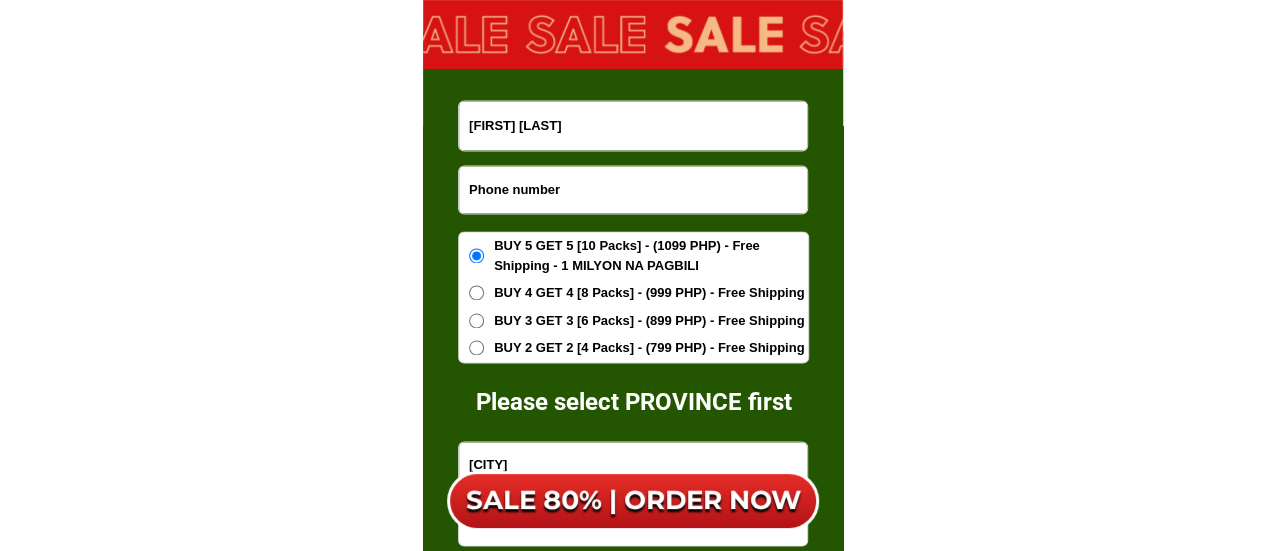 paste on "[PHONE]" 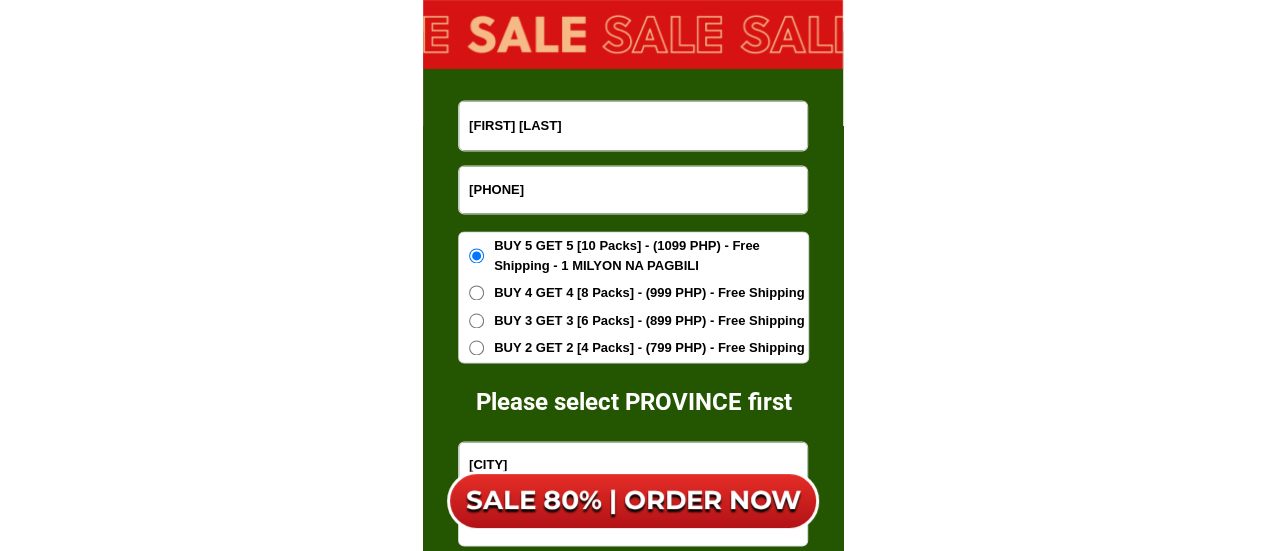 click on "[PHONE]" at bounding box center (633, 189) 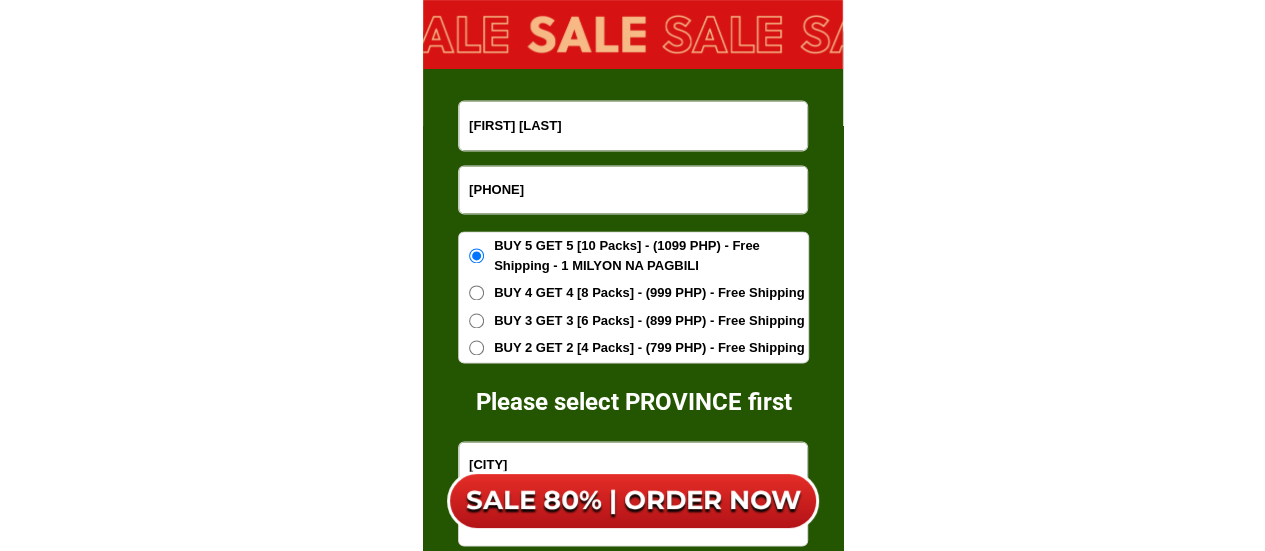 type on "[PHONE]" 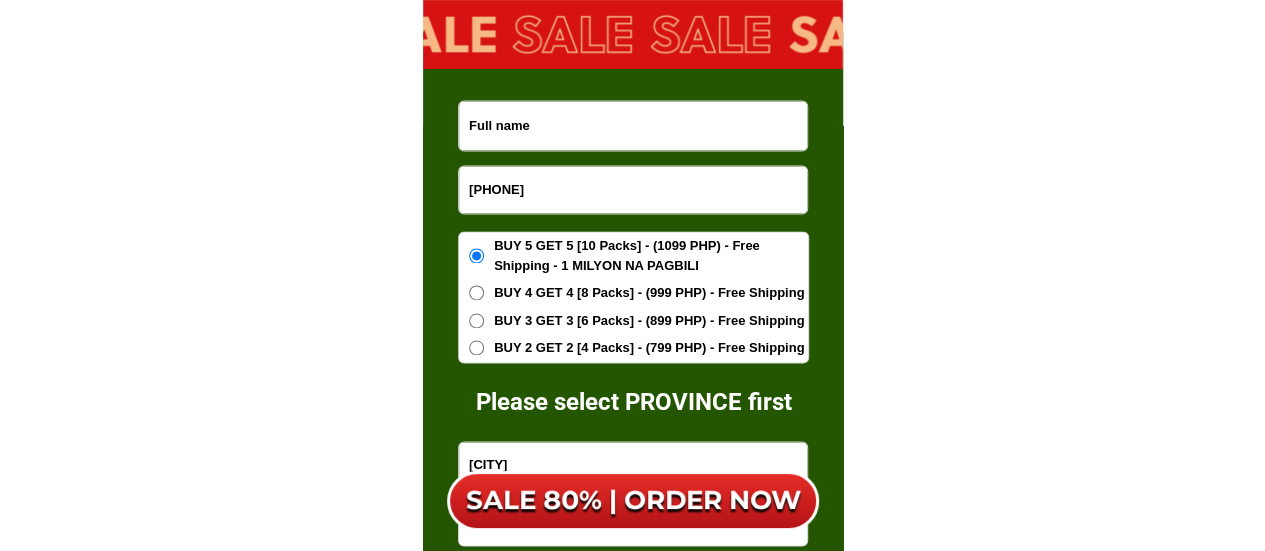 paste on "[FIRST] [LAST]" 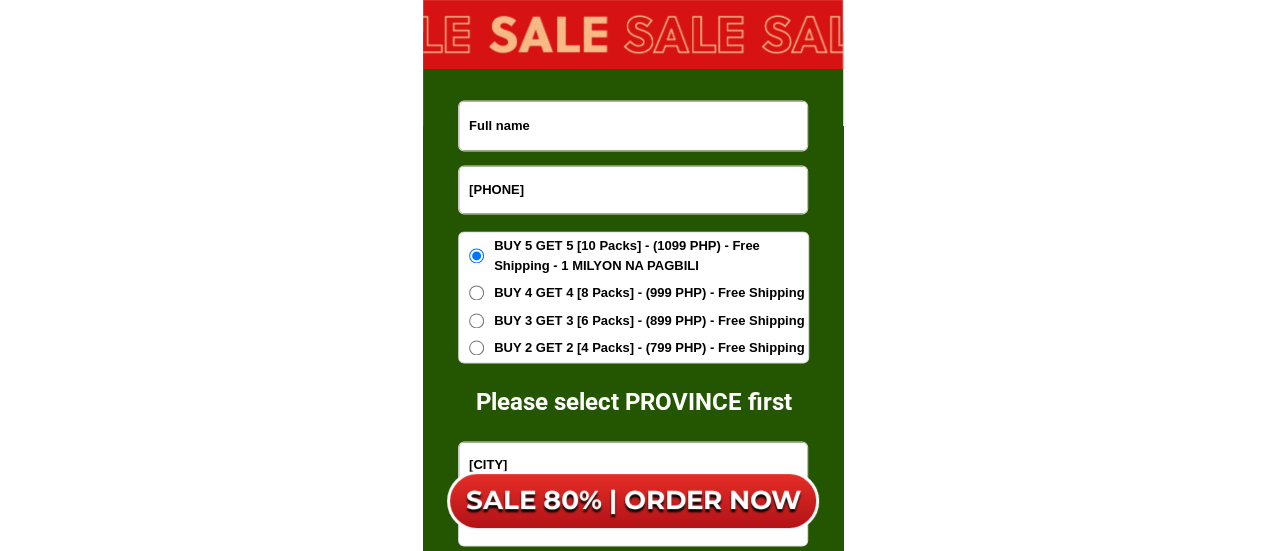 click at bounding box center (633, 125) 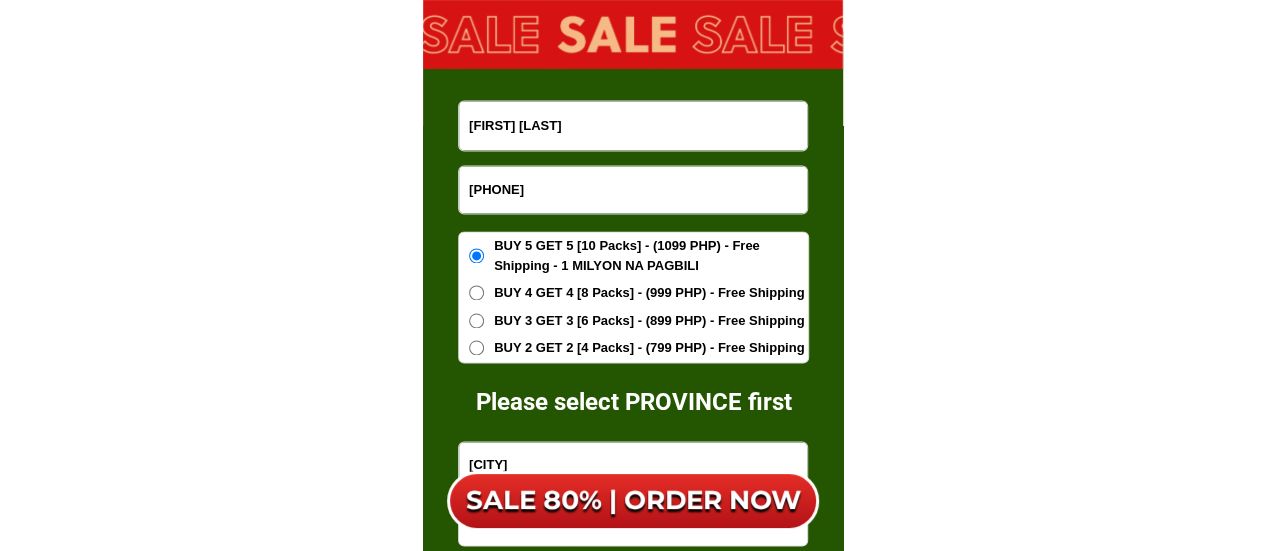 type on "[FIRST] [LAST]" 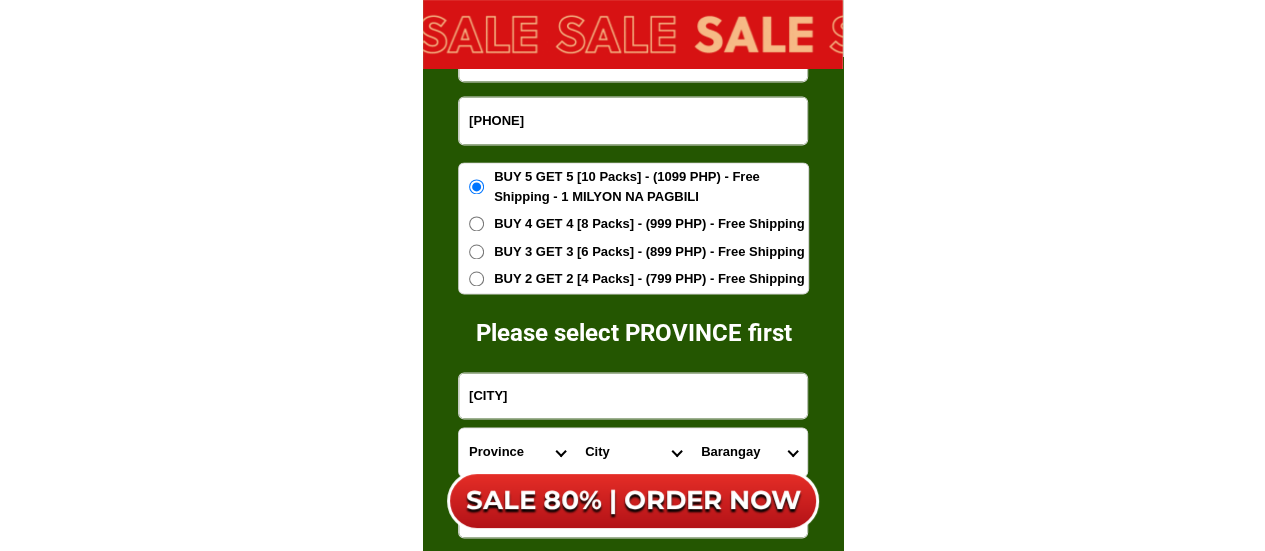 scroll, scrollTop: 12912, scrollLeft: 0, axis: vertical 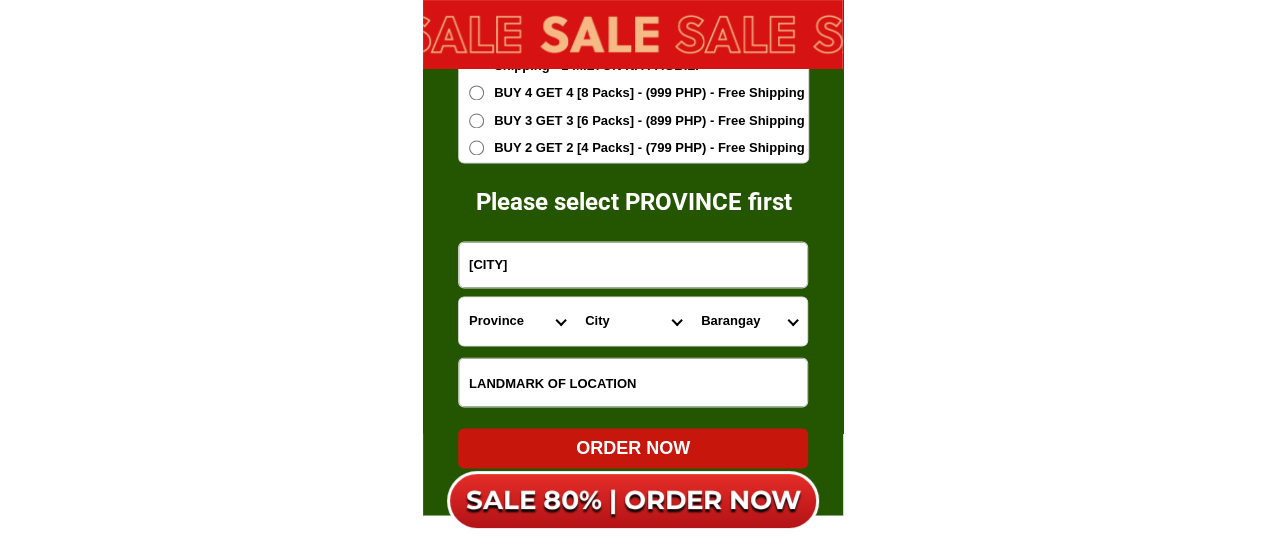 click at bounding box center [633, 382] 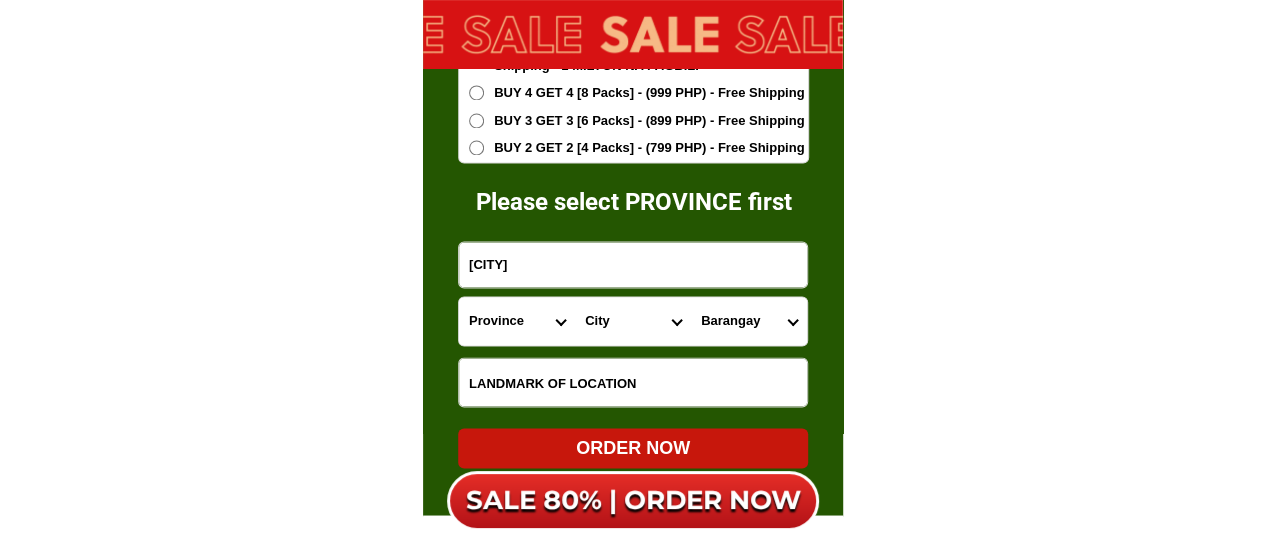 paste on "[LOCATION]" 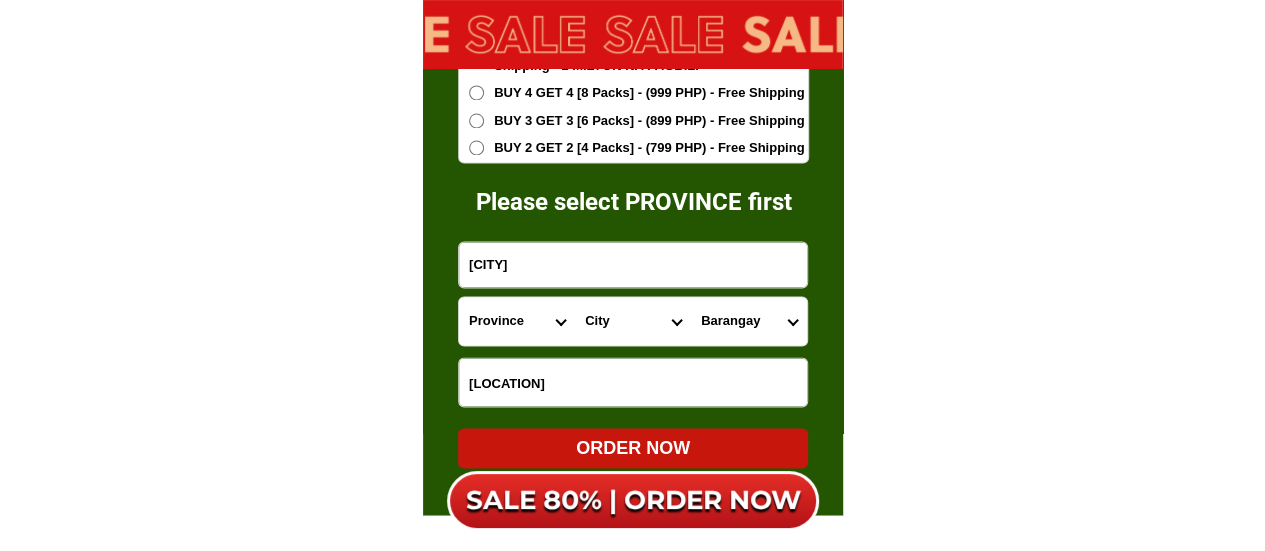 type on "[LOCATION]" 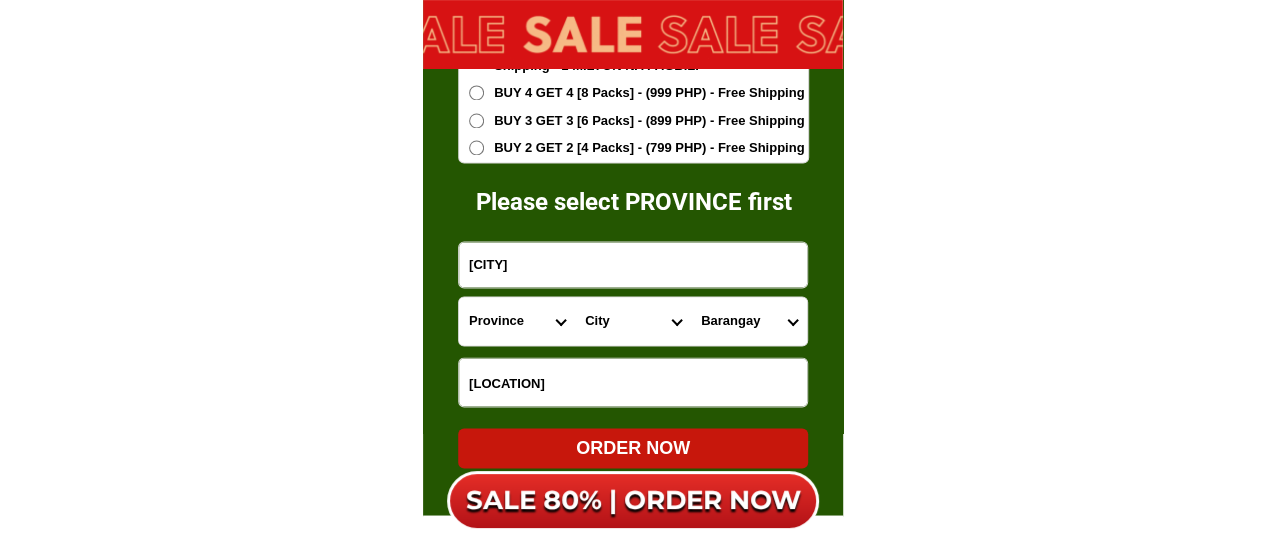 click on "[CITY]" at bounding box center (633, 264) 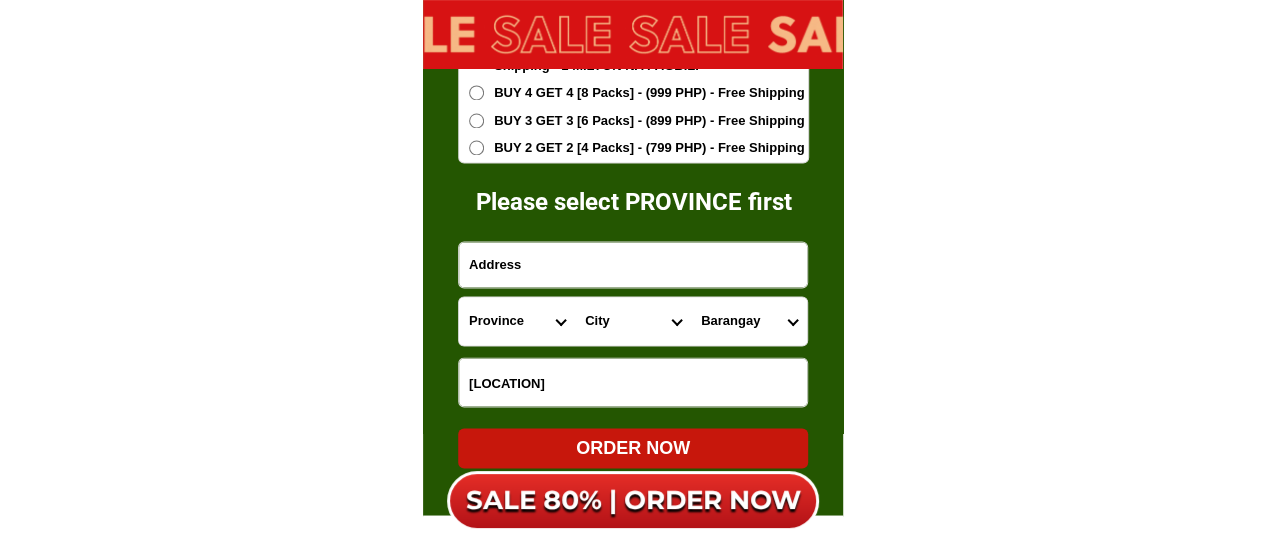 click at bounding box center [633, 264] 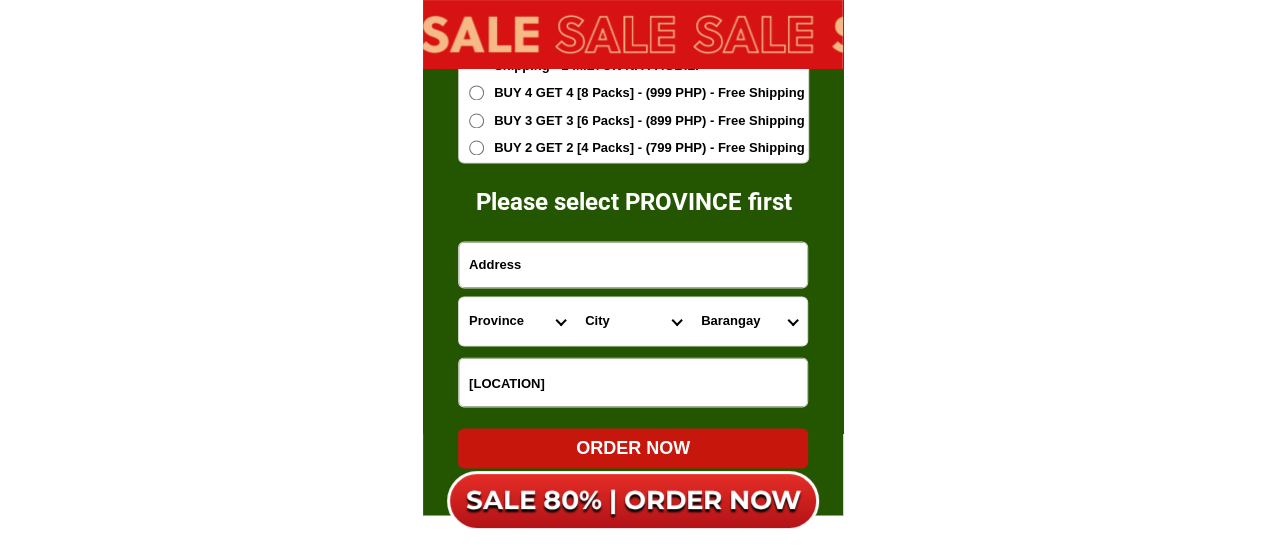 paste on "[FIRST] [LAST]" 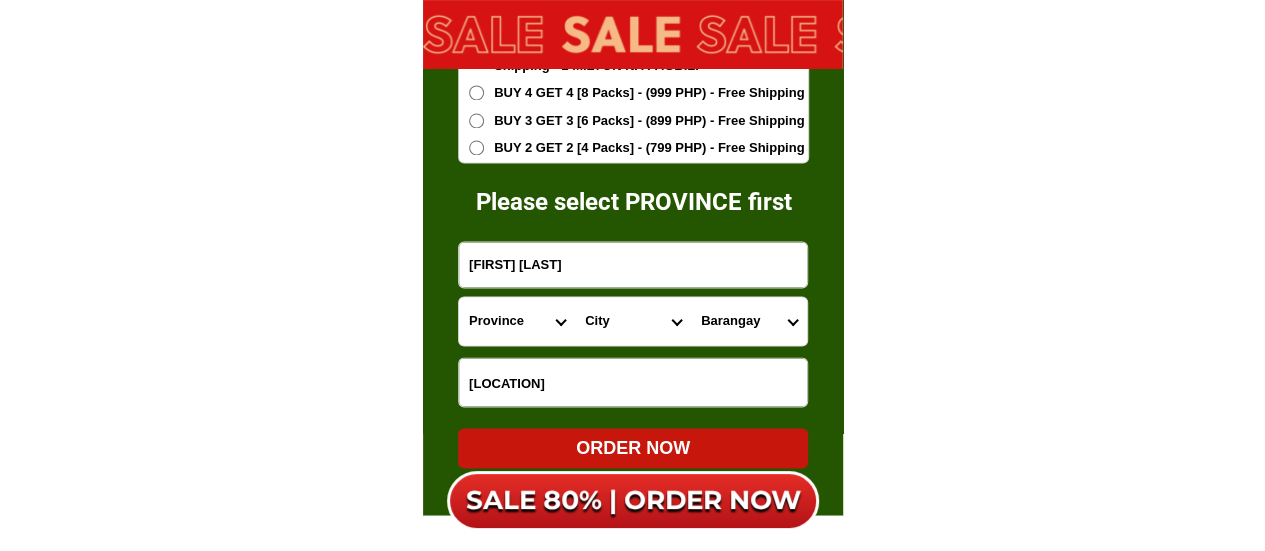 type on "[FIRST] [LAST]" 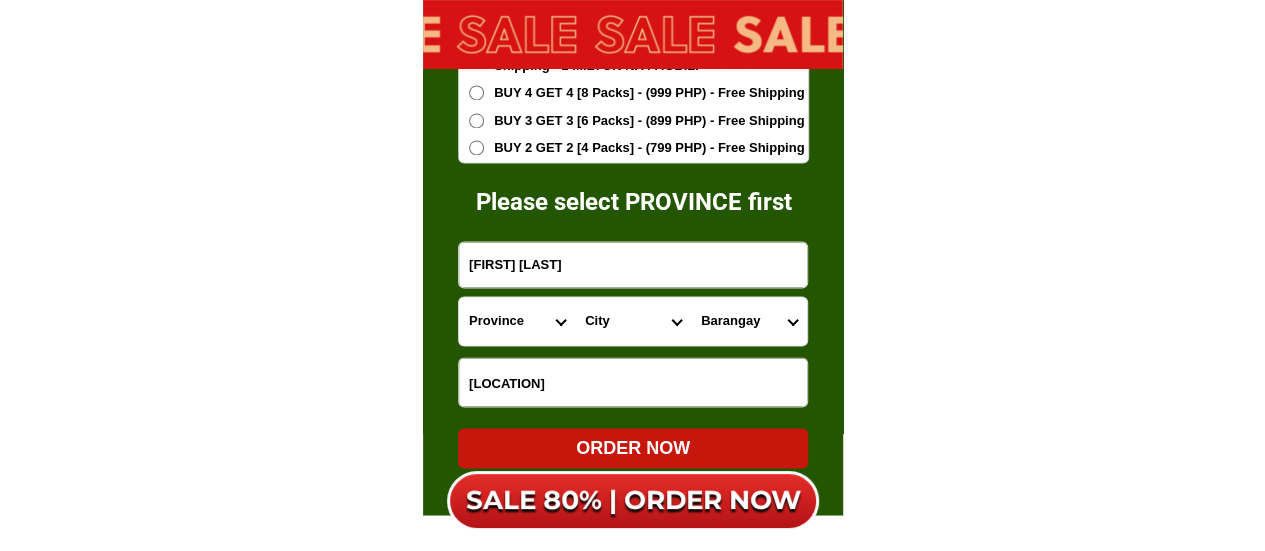 click on "Province Abra Agusan-del-norte Agusan-del-sur Aklan Albay Antique Apayao Aurora Basilan Bataan Batanes Batangas Benguet Biliran Bohol Bukidnon Bulacan Cagayan Camarines-norte Camarines-sur Camiguin Capiz Catanduanes Cavite Cebu Cotabato Davao-de-oro Davao-del-norte Davao-del-sur Davao-occidental Davao-oriental Dinagat-islands Eastern-samar Guimaras Ifugao Ilocos-norte Ilocos-sur Iloilo Isabela Kalinga La-union Laguna Lanao-del-norte Lanao-del-sur Leyte Maguindanao Marinduque Masbate Metro-manila Misamis-occidental Misamis-oriental Mountain-province Negros-occidental Negros-oriental Northern-samar Nueva-ecija Nueva-vizcaya Occidental-mindoro Oriental-mindoro Palawan Pampanga Pangasinan Quezon Quirino Rizal Romblon Sarangani Siquijor Sorsogon South-cotabato Southern-leyte Sultan-kudarat Sulu Surigao-del-norte Surigao-del-sur Tarlac Tawi-tawi Western-samar Zambales Zamboanga-del-norte Zamboanga-del-sur Zamboanga-sibugay" at bounding box center (517, 321) 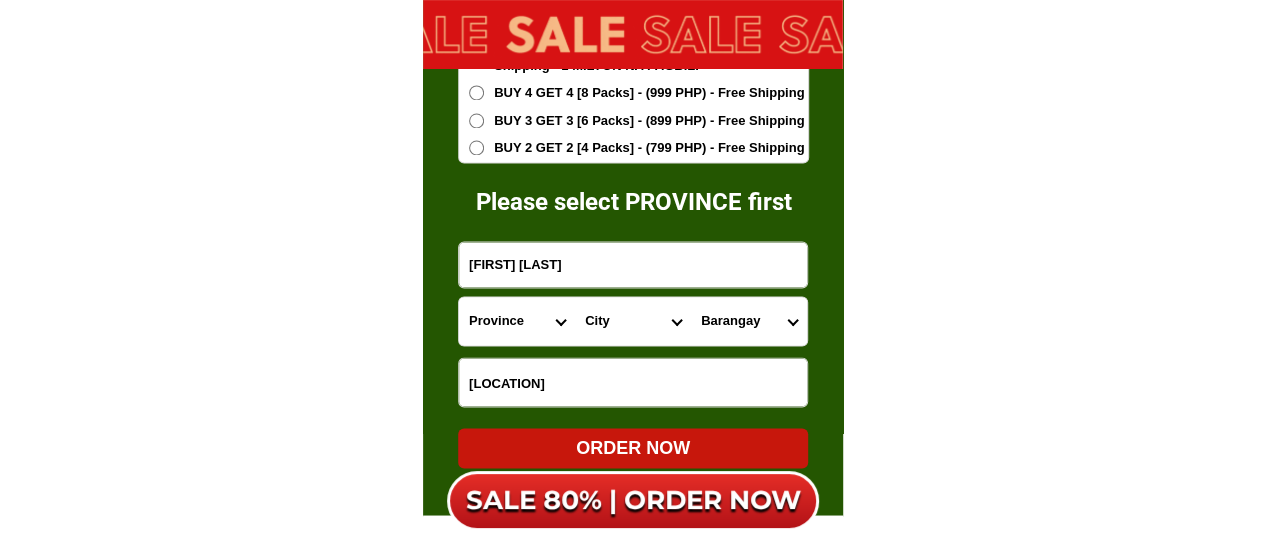 click on "Recommended by [PERSON] Slim Body Bright Skin The most favorite coffee product in Japan SALE 80% OFF - ORDER NOW!! 1099₱ Results of some customers after 1 month of use Changes of Mr. [LAST] after 1 month of using Fitgums Coffee Kylie Padilla has successfully lost weight Body Slimming 1 month of use Our customers' process of using Fitgums Chia Coffee Losing 8 -15KG Burn body fat Confident Cut extra calories Nice skin and good health The amount of arm and leg fat has decreased 100% Robusta Coffee Combination of Robusta Coffee
& 10 other High Quality
Ingredients GOLD Ingredients Chia Seeds Chia Seeds 3 IN 1 3 IN 1 Promotes Heart Health Boosts Energy
&nbsp;Endurance Supports Healthy Weight Loss&nbsp;&nbsp; Appearance Rejuvenation Reduces &nbsp;Wrinkles Improves skin elasticity and hydration. Brighten skin, support defeat acnes. EFFECTIVE TESTED Day 0 The skin is dull andthe wrinkles are obvious Day 14 Skin texture is more even,wrinkles are reduced Day 30 Natural" at bounding box center (632, -5562) 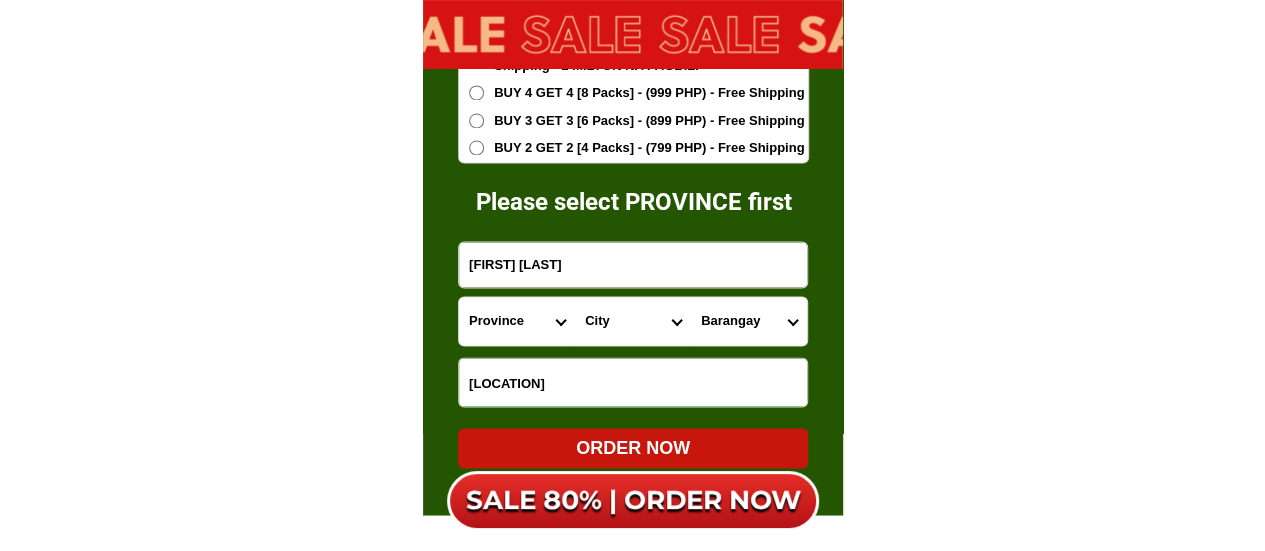 click on "Province Abra Agusan-del-norte Agusan-del-sur Aklan Albay Antique Apayao Aurora Basilan Bataan Batanes Batangas Benguet Biliran Bohol Bukidnon Bulacan Cagayan Camarines-norte Camarines-sur Camiguin Capiz Catanduanes Cavite Cebu Cotabato Davao-de-oro Davao-del-norte Davao-del-sur Davao-occidental Davao-oriental Dinagat-islands Eastern-samar Guimaras Ifugao Ilocos-norte Ilocos-sur Iloilo Isabela Kalinga La-union Laguna Lanao-del-norte Lanao-del-sur Leyte Maguindanao Marinduque Masbate Metro-manila Misamis-occidental Misamis-oriental Mountain-province Negros-occidental Negros-oriental Northern-samar Nueva-ecija Nueva-vizcaya Occidental-mindoro Oriental-mindoro Palawan Pampanga Pangasinan Quezon Quirino Rizal Romblon Sarangani Siquijor Sorsogon South-cotabato Southern-leyte Sultan-kudarat Sulu Surigao-del-norte Surigao-del-sur Tarlac Tawi-tawi Western-samar Zambales Zamboanga-del-norte Zamboanga-del-sur Zamboanga-sibugay" at bounding box center (517, 321) 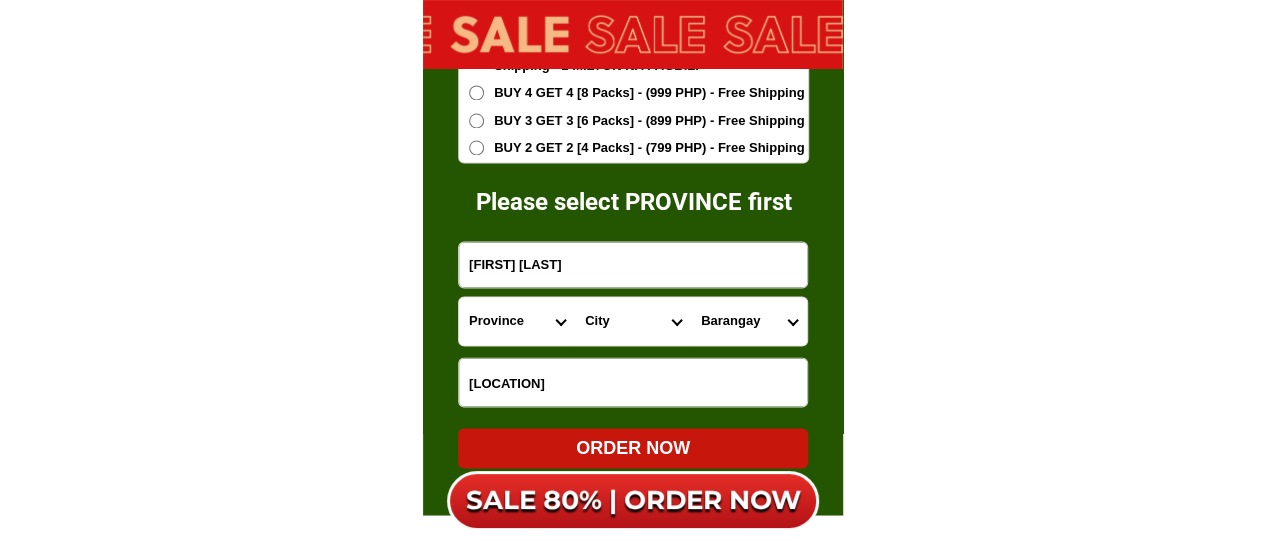 select on "[PHONE]" 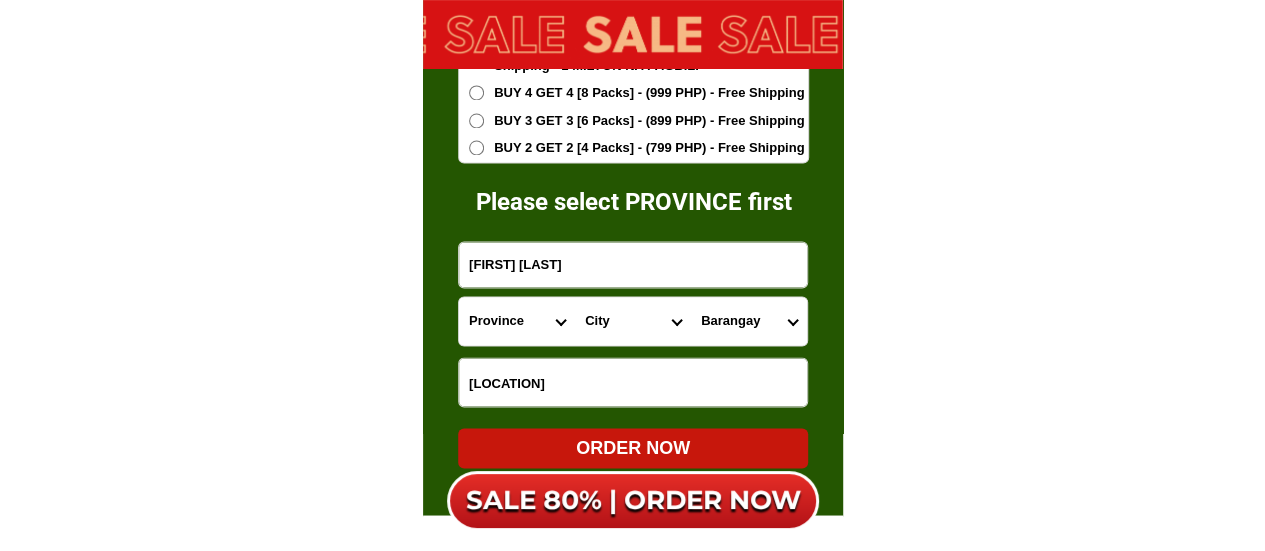 click on "Province Abra Agusan-del-norte Agusan-del-sur Aklan Albay Antique Apayao Aurora Basilan Bataan Batanes Batangas Benguet Biliran Bohol Bukidnon Bulacan Cagayan Camarines-norte Camarines-sur Camiguin Capiz Catanduanes Cavite Cebu Cotabato Davao-de-oro Davao-del-norte Davao-del-sur Davao-occidental Davao-oriental Dinagat-islands Eastern-samar Guimaras Ifugao Ilocos-norte Ilocos-sur Iloilo Isabela Kalinga La-union Laguna Lanao-del-norte Lanao-del-sur Leyte Maguindanao Marinduque Masbate Metro-manila Misamis-occidental Misamis-oriental Mountain-province Negros-occidental Negros-oriental Northern-samar Nueva-ecija Nueva-vizcaya Occidental-mindoro Oriental-mindoro Palawan Pampanga Pangasinan Quezon Quirino Rizal Romblon Sarangani Siquijor Sorsogon South-cotabato Southern-leyte Sultan-kudarat Sulu Surigao-del-norte Surigao-del-sur Tarlac Tawi-tawi Western-samar Zambales Zamboanga-del-norte Zamboanga-del-sur Zamboanga-sibugay" at bounding box center [517, 321] 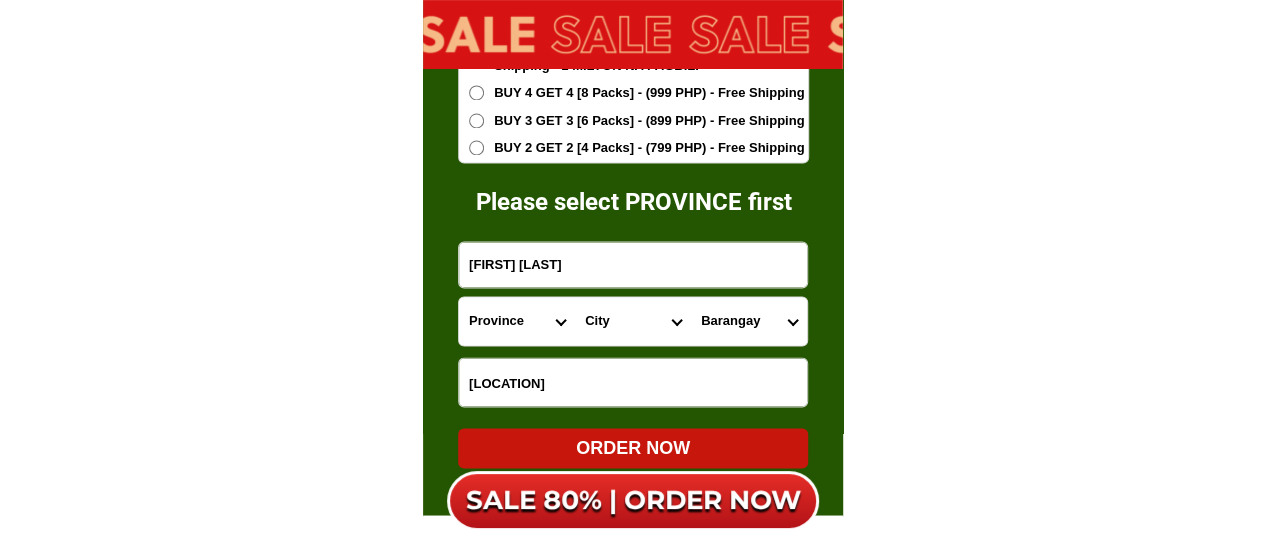 click on "[PERSON]" at bounding box center [633, 321] 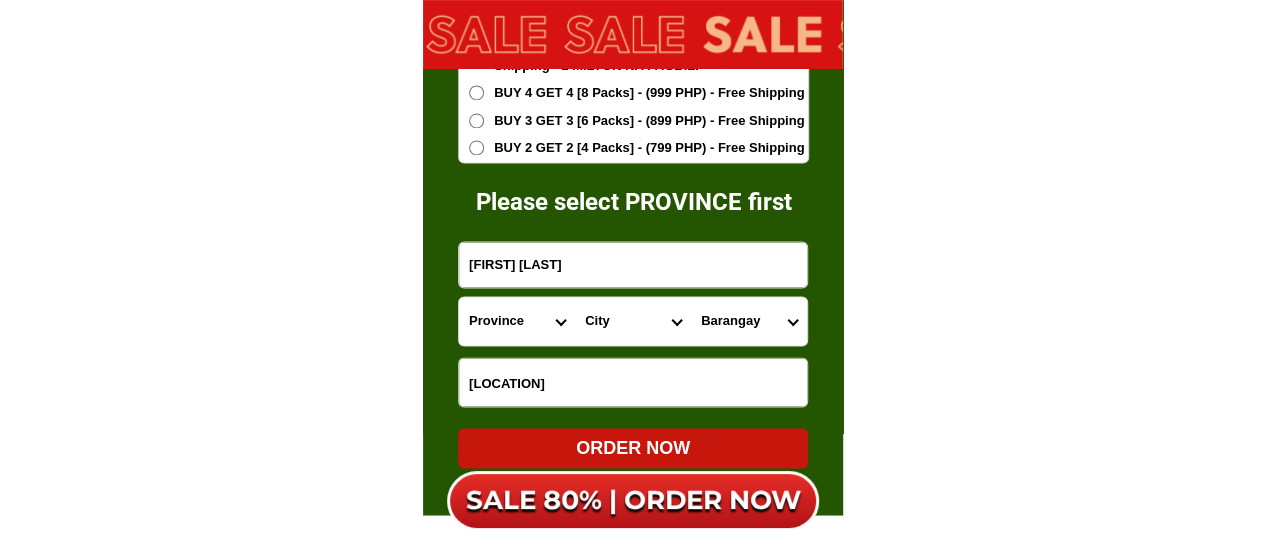 click on "[PERSON]" at bounding box center (633, 321) 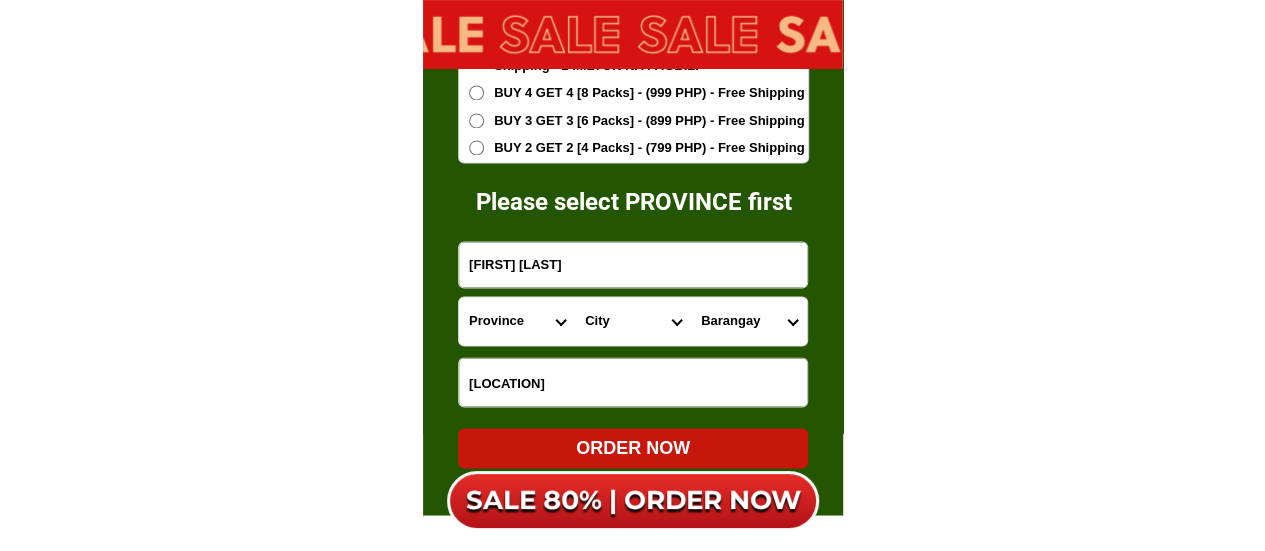 select on "[PHONE]" 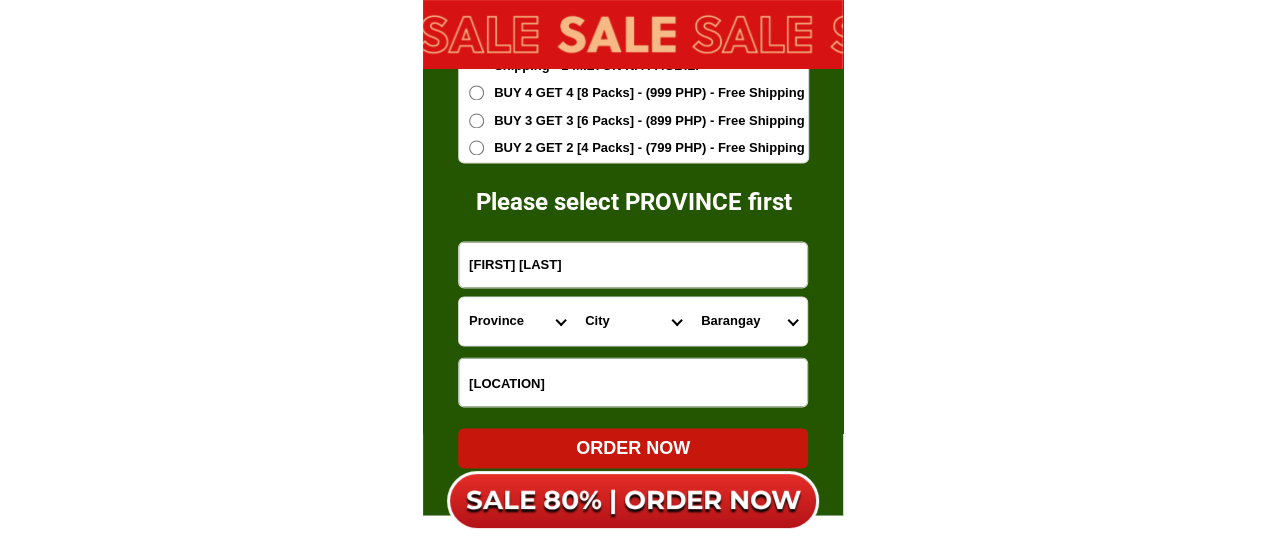 click on "[PERSON]" at bounding box center (633, 321) 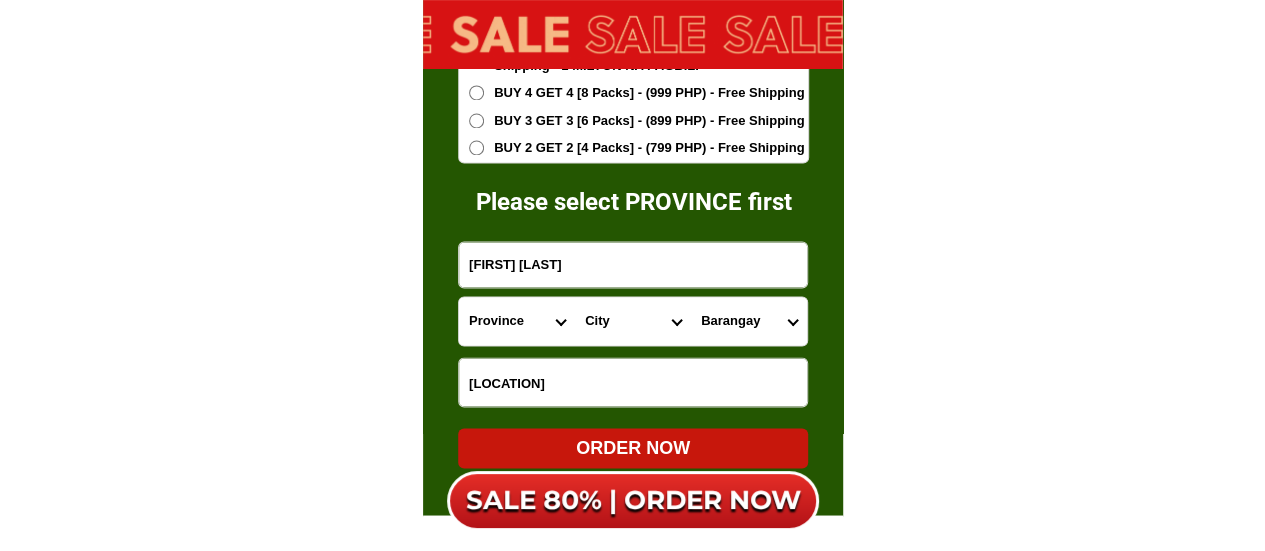 click on "[CITY], [CITY], [CITY], [CITY], [CITY], [CITY], [CITY], [CITY], [CITY], [CITY], [CITY], [CITY], [CITY], [CITY], [CITY], [CITY], [CITY], [CITY], [CITY], [CITY], [CITY], [CITY], [CITY]" at bounding box center (749, 321) 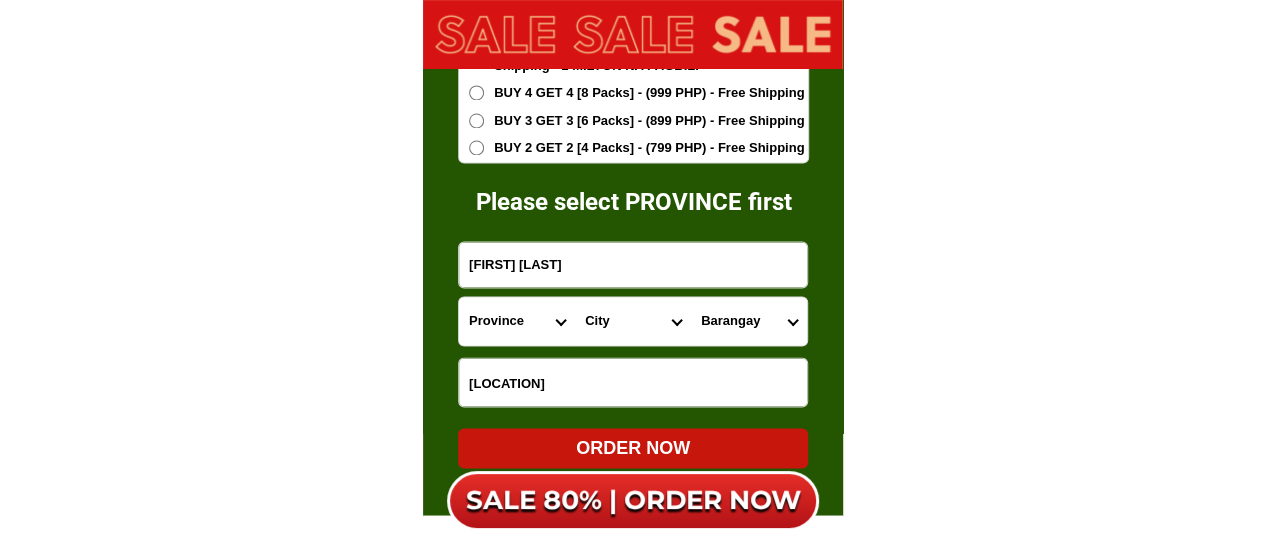 click on "[CITY], [CITY], [CITY], [CITY], [CITY], [CITY], [CITY], [CITY], [CITY], [CITY], [CITY], [CITY], [CITY], [CITY], [CITY], [CITY], [CITY], [CITY], [CITY], [CITY], [CITY], [CITY], [CITY]" at bounding box center [749, 321] 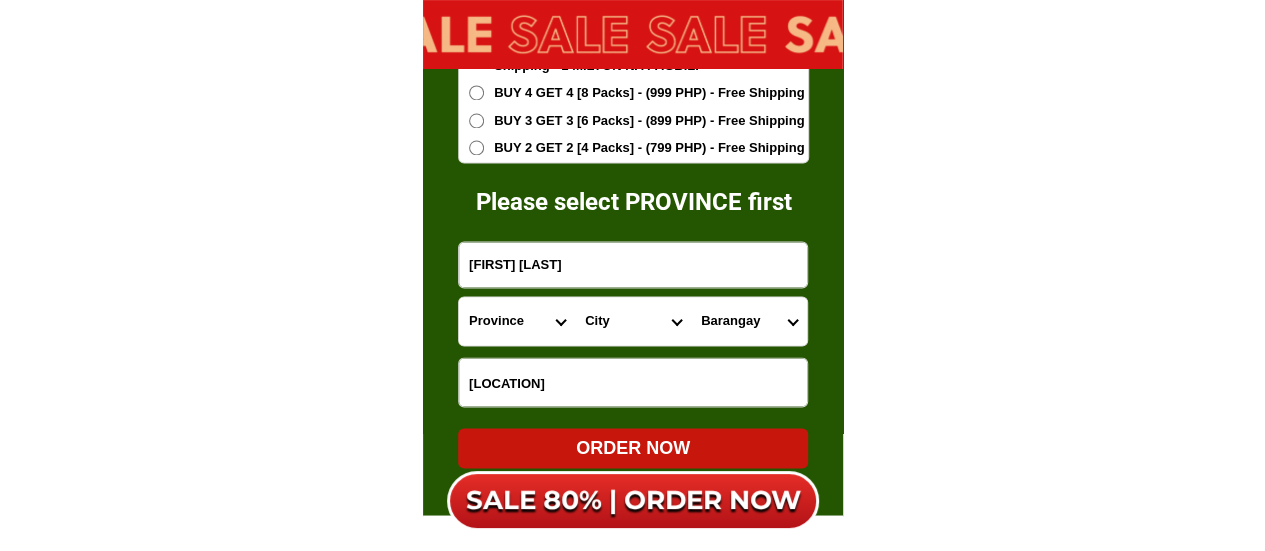 select on "[PHONE]" 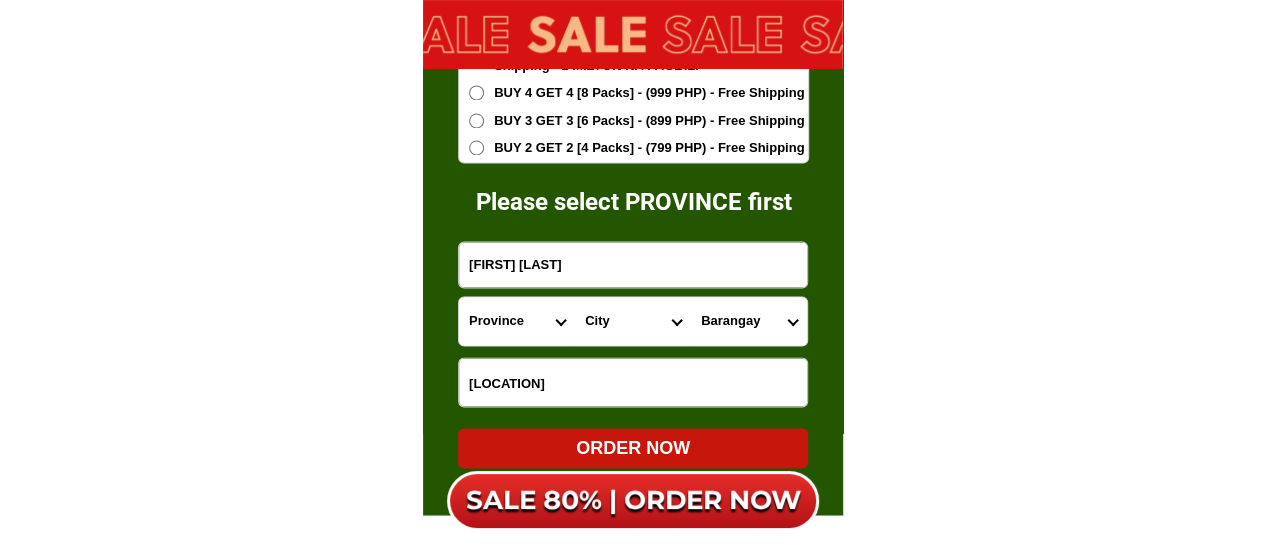 click on "[CITY], [CITY], [CITY], [CITY], [CITY], [CITY], [CITY], [CITY], [CITY], [CITY], [CITY], [CITY], [CITY], [CITY], [CITY], [CITY], [CITY], [CITY], [CITY], [CITY], [CITY], [CITY], [CITY]" at bounding box center [749, 321] 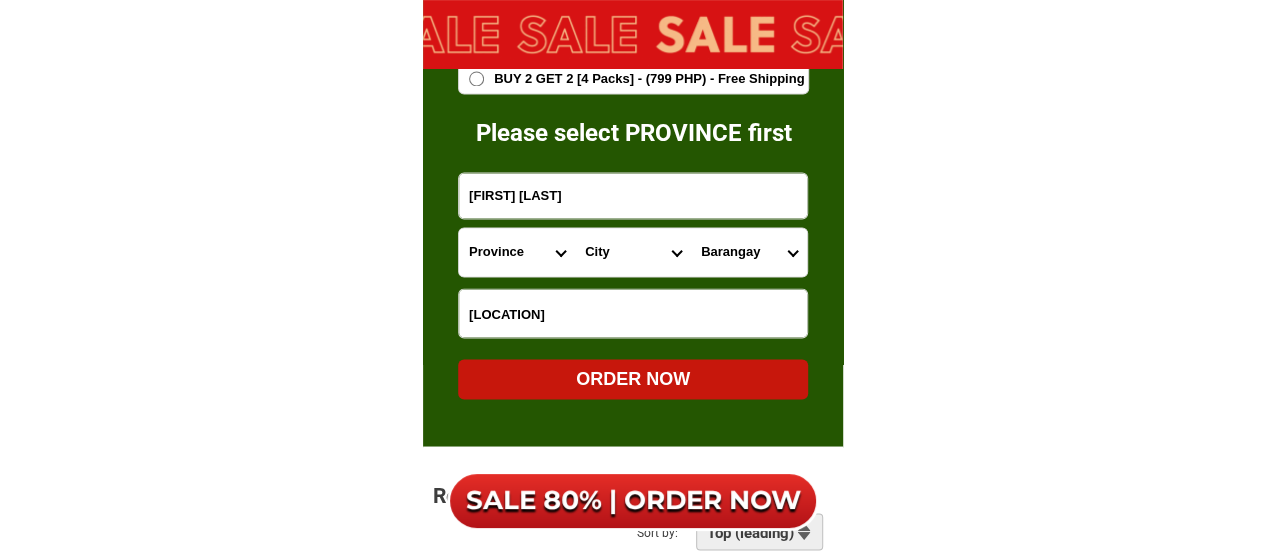 scroll, scrollTop: 13012, scrollLeft: 0, axis: vertical 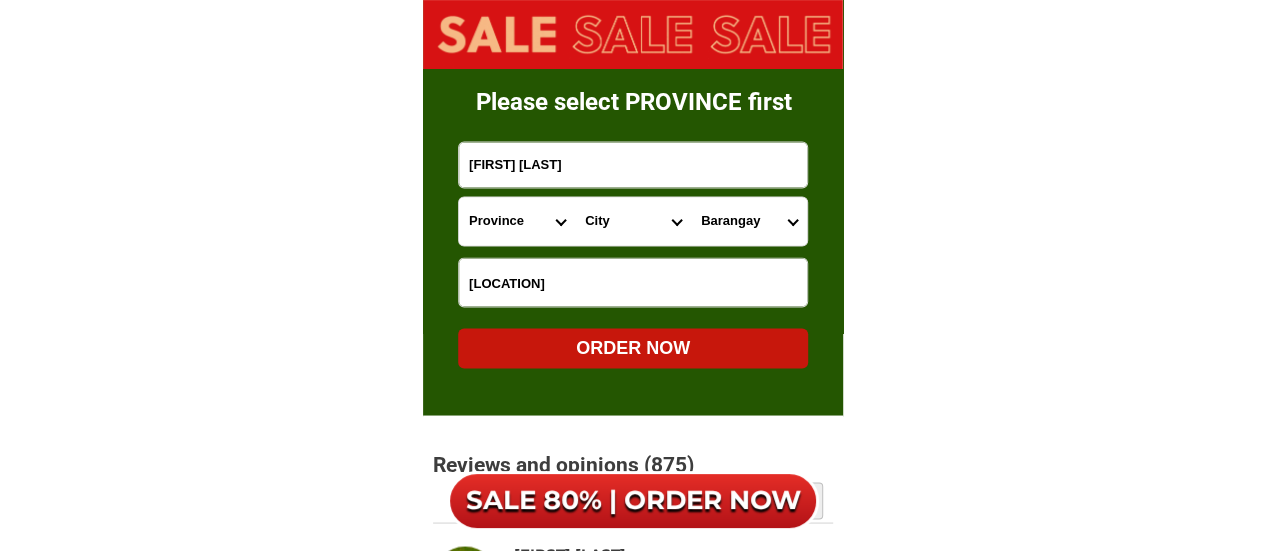 click on "ORDER NOW" at bounding box center [633, 347] 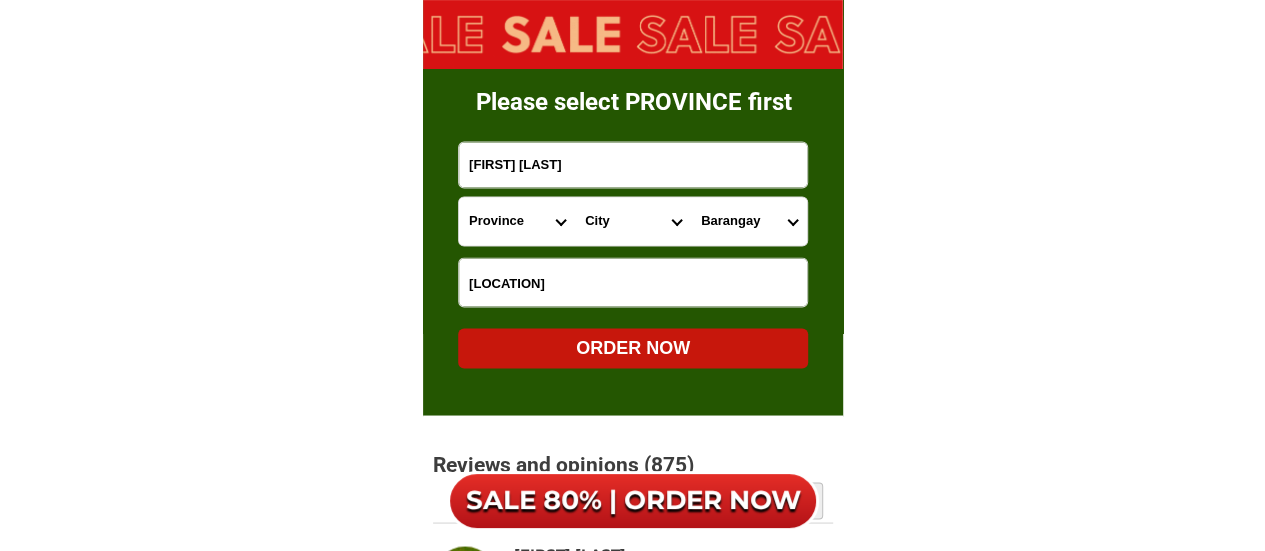 radio on "true" 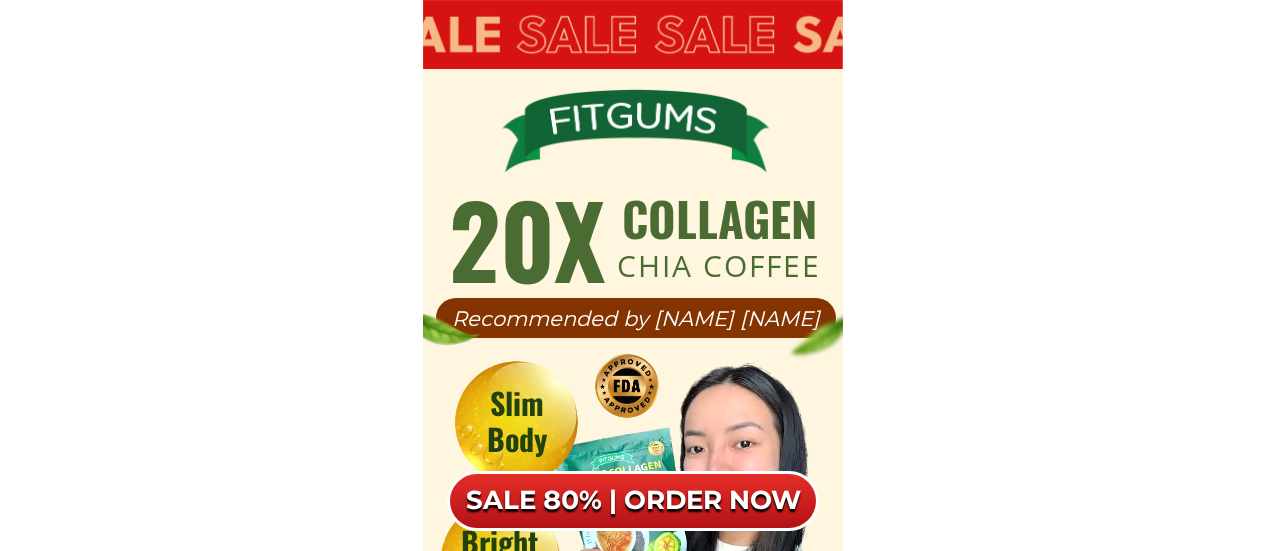 scroll, scrollTop: 0, scrollLeft: 0, axis: both 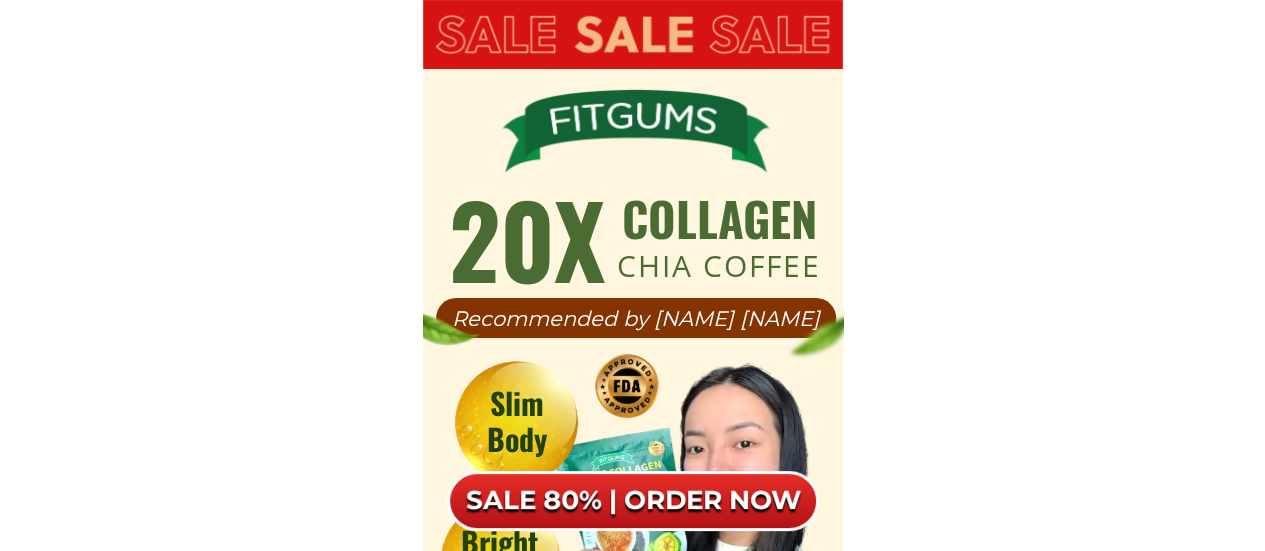 click on "SALE 80% | ORDER NOW" at bounding box center (633, 501) 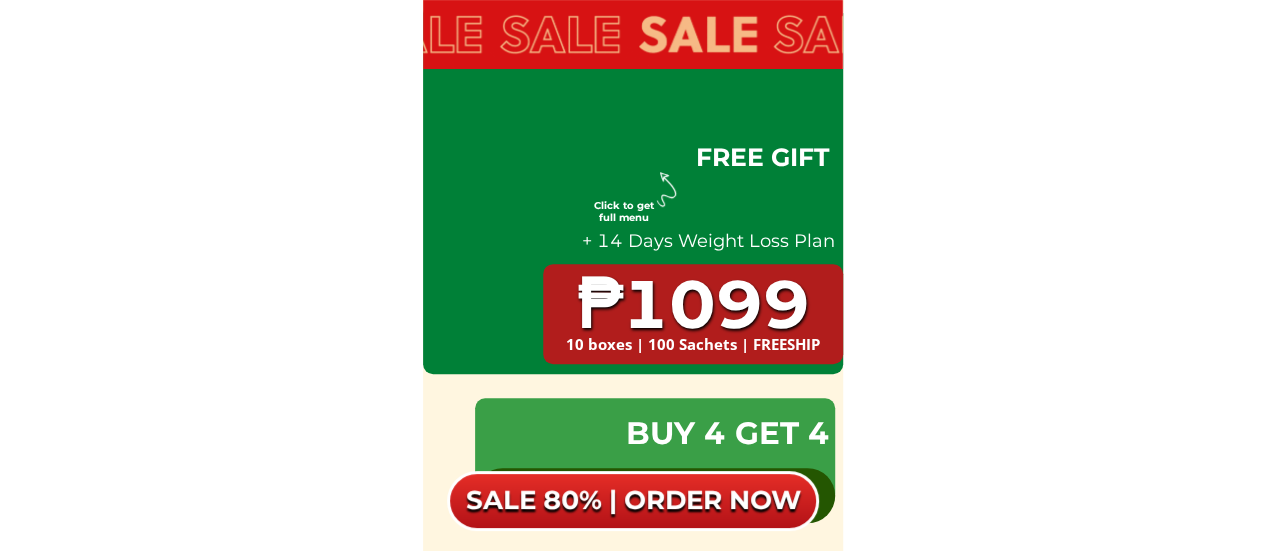 scroll, scrollTop: 11812, scrollLeft: 0, axis: vertical 